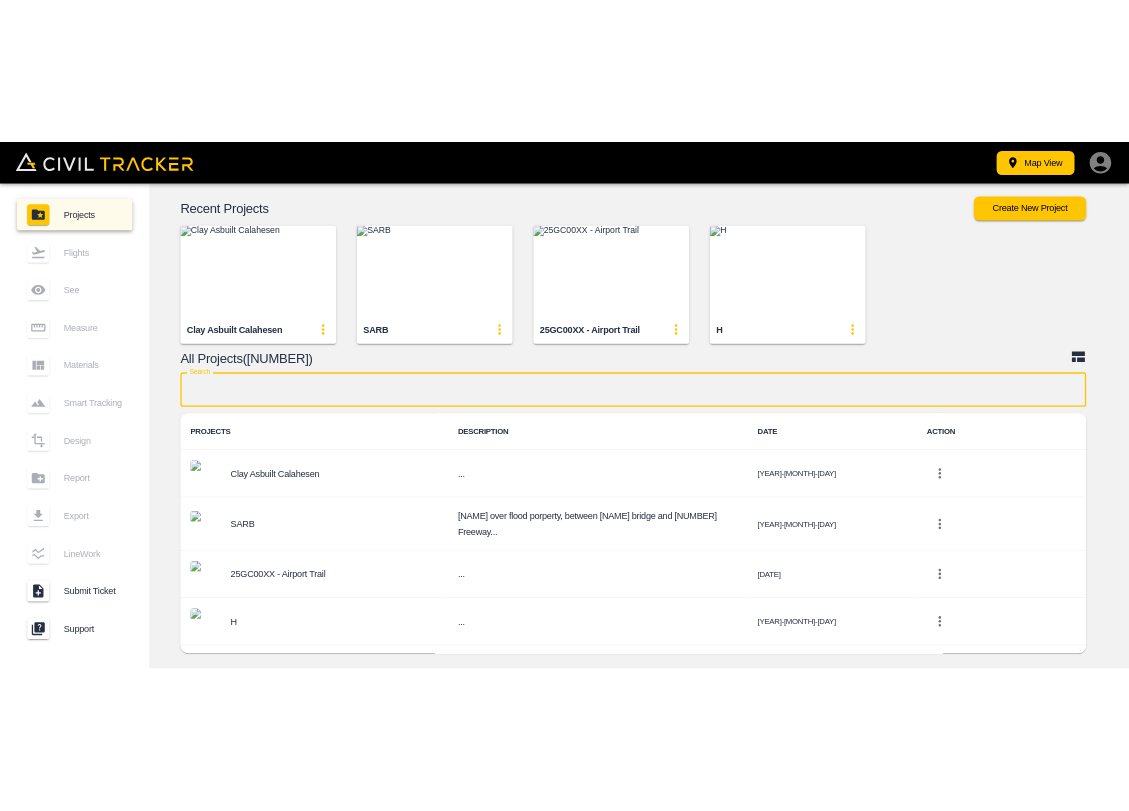 scroll, scrollTop: 0, scrollLeft: 0, axis: both 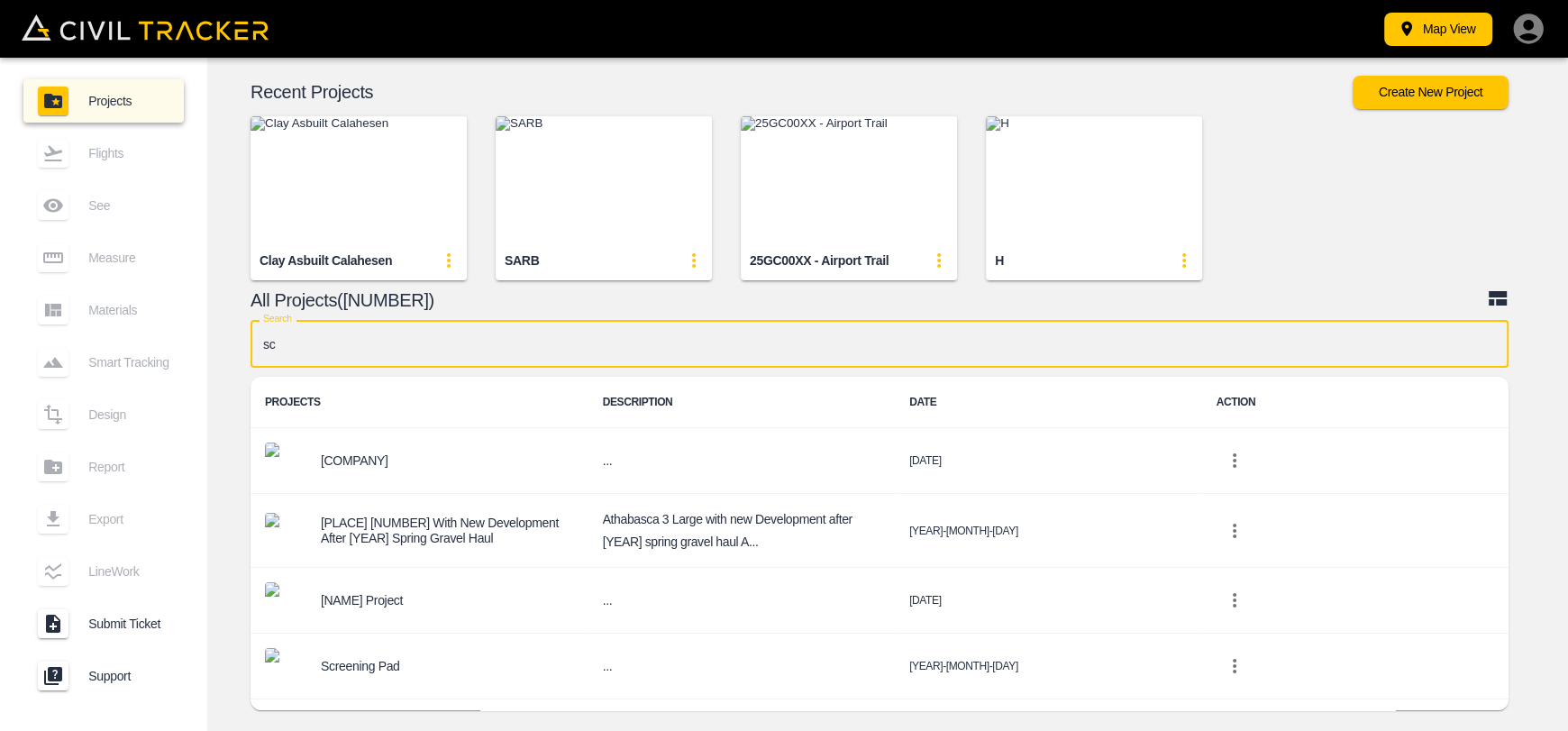 type on "sca" 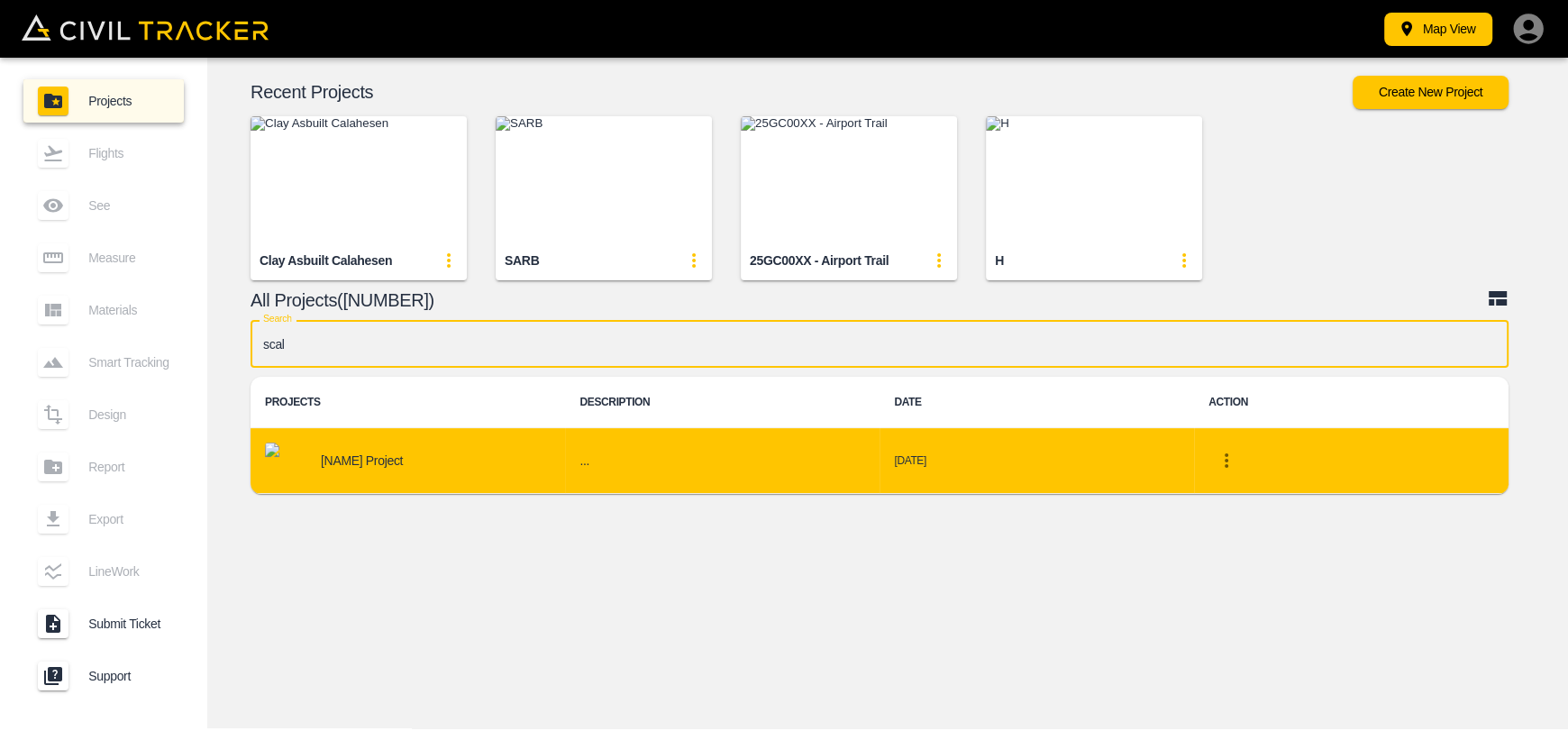 click on "[NAME] Project" at bounding box center [407, 461] 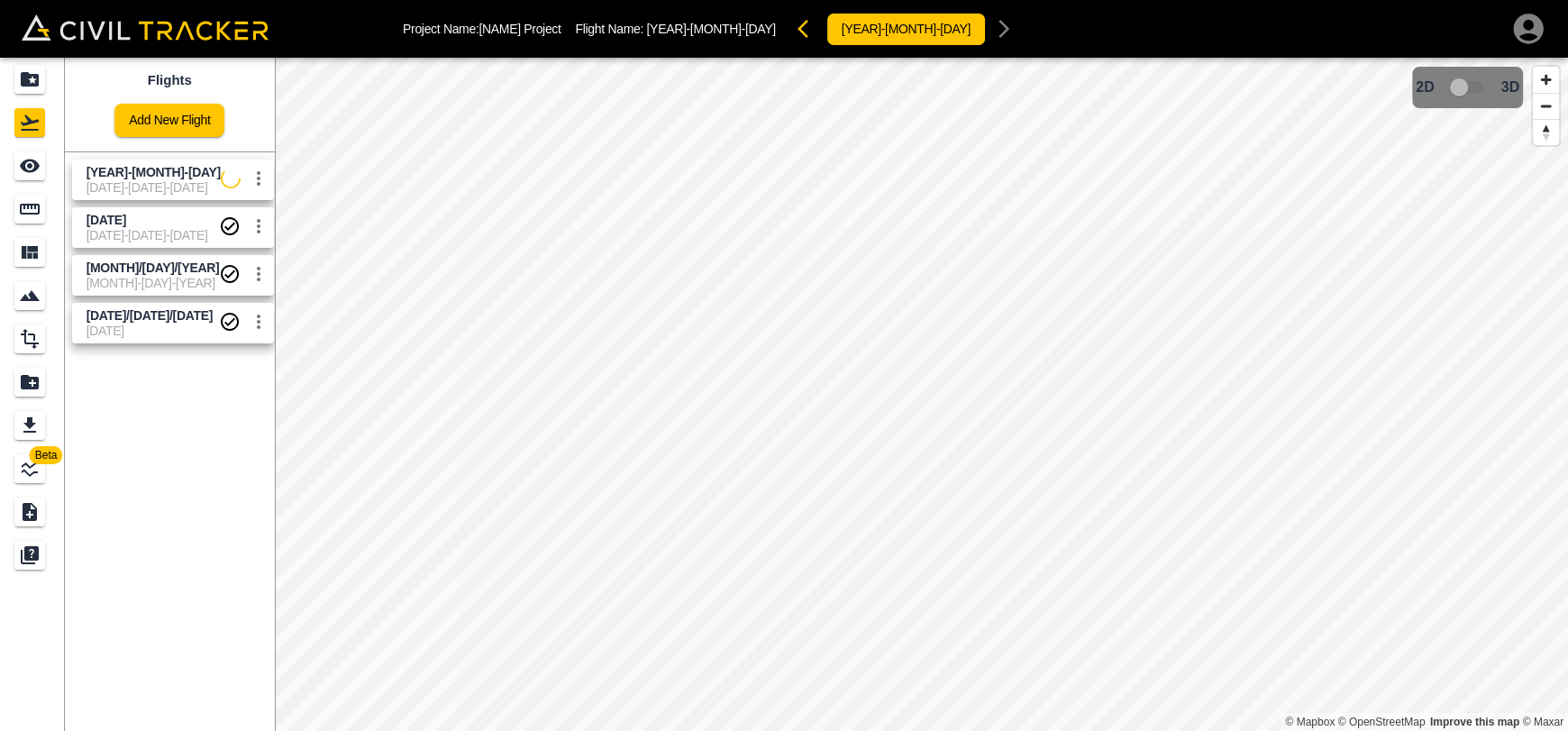 click on "[DATE]-[DATE]-[DATE]" at bounding box center (154, 187) 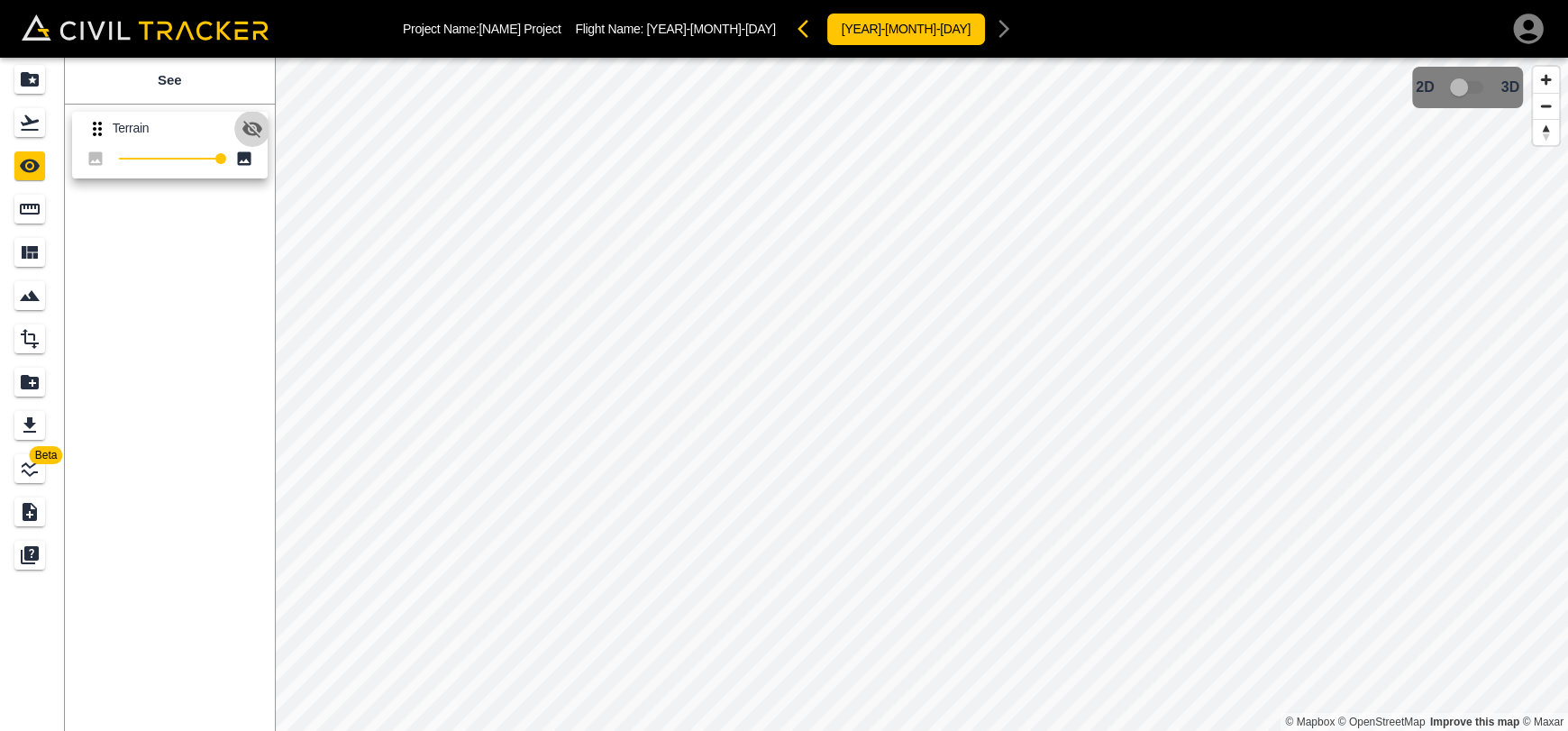 click at bounding box center (252, 129) 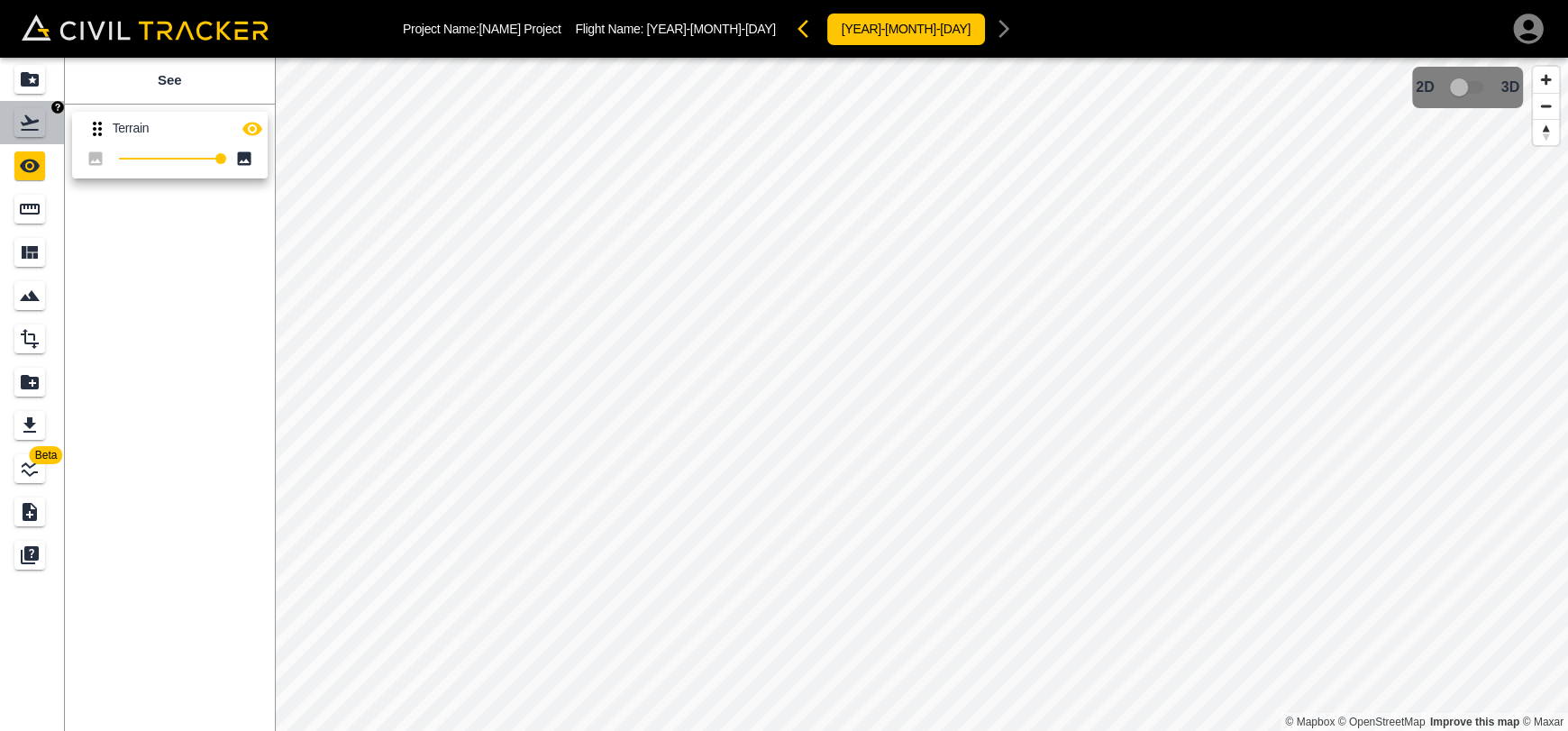 drag, startPoint x: 40, startPoint y: 122, endPoint x: 37, endPoint y: 105, distance: 17.262677 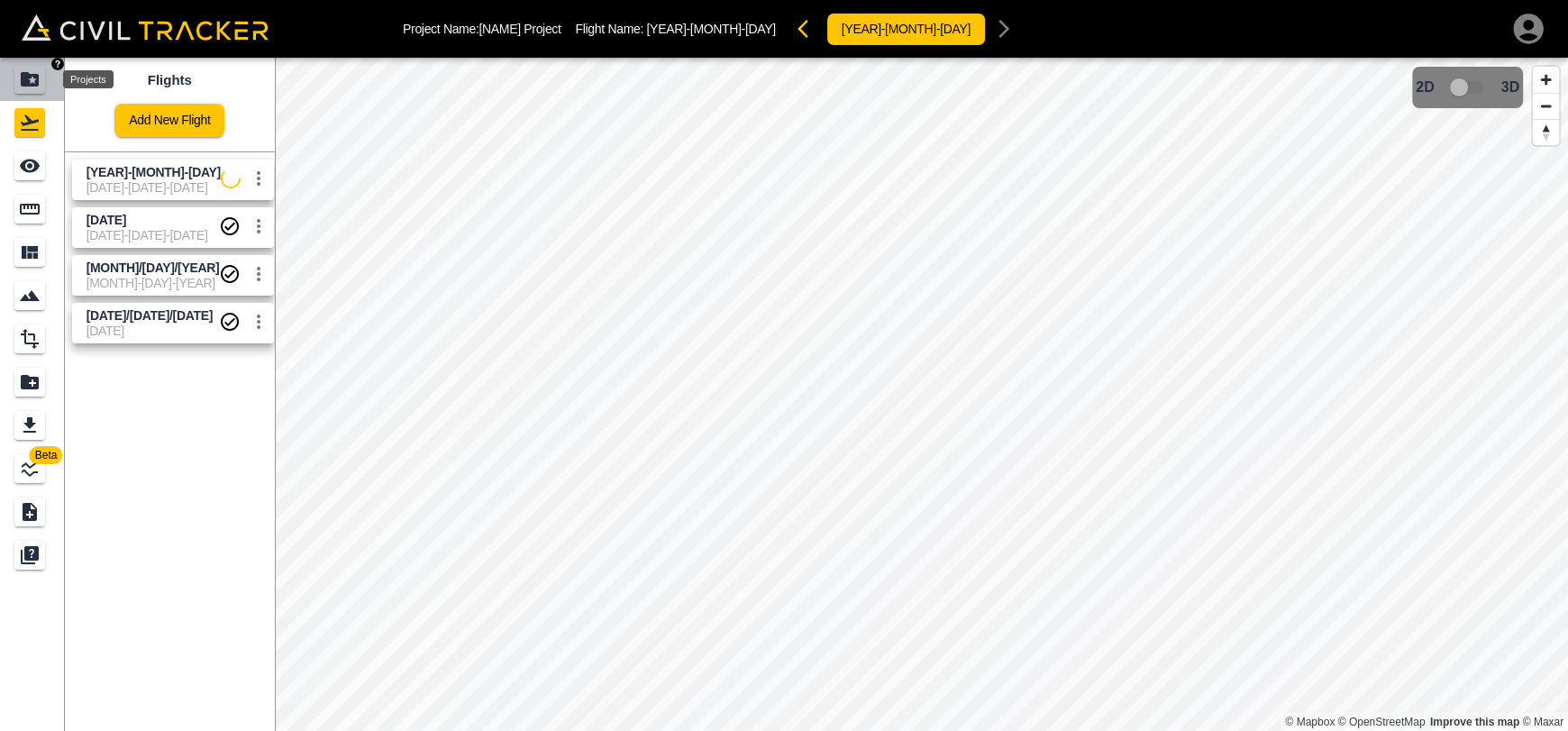 click at bounding box center (30, 79) 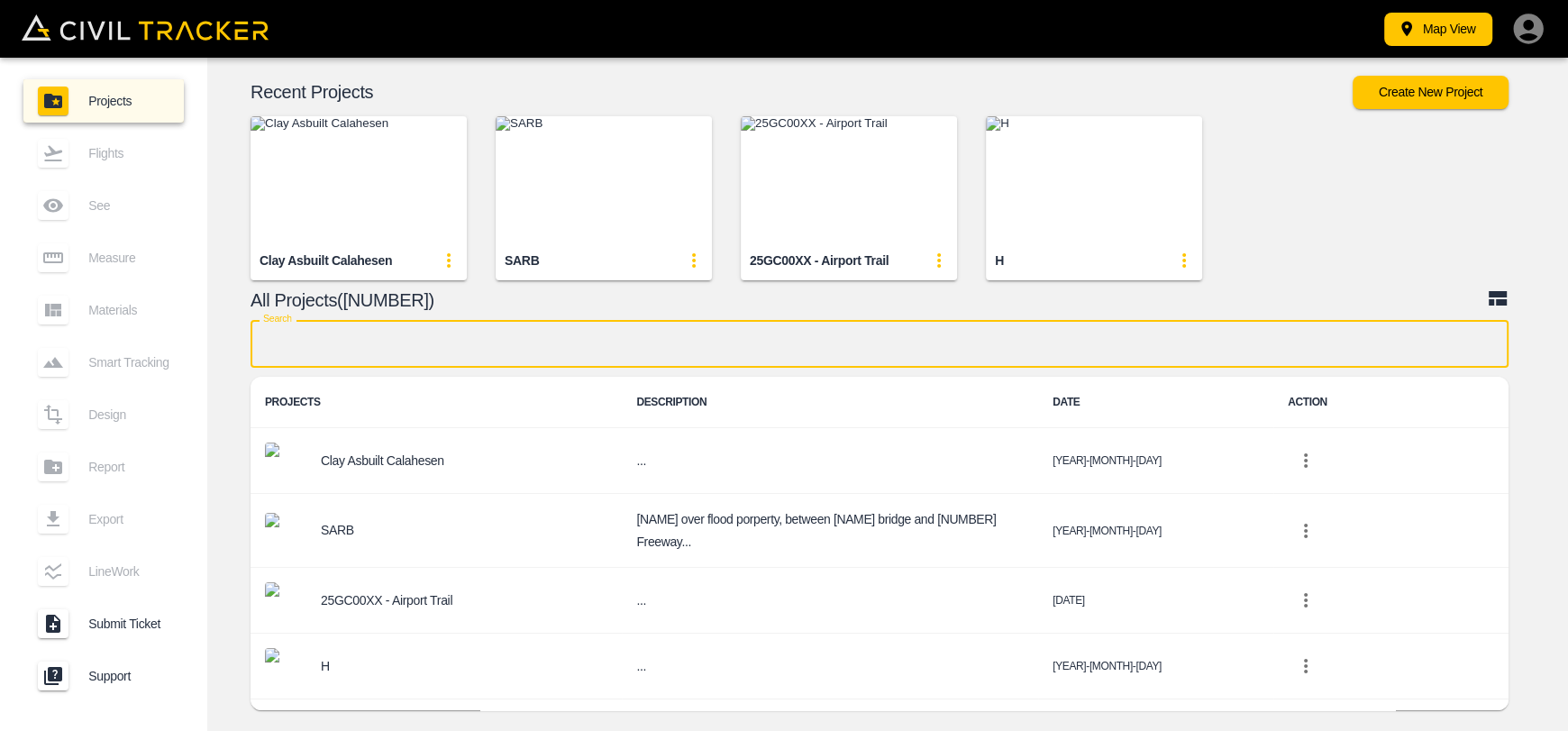click at bounding box center [880, 343] 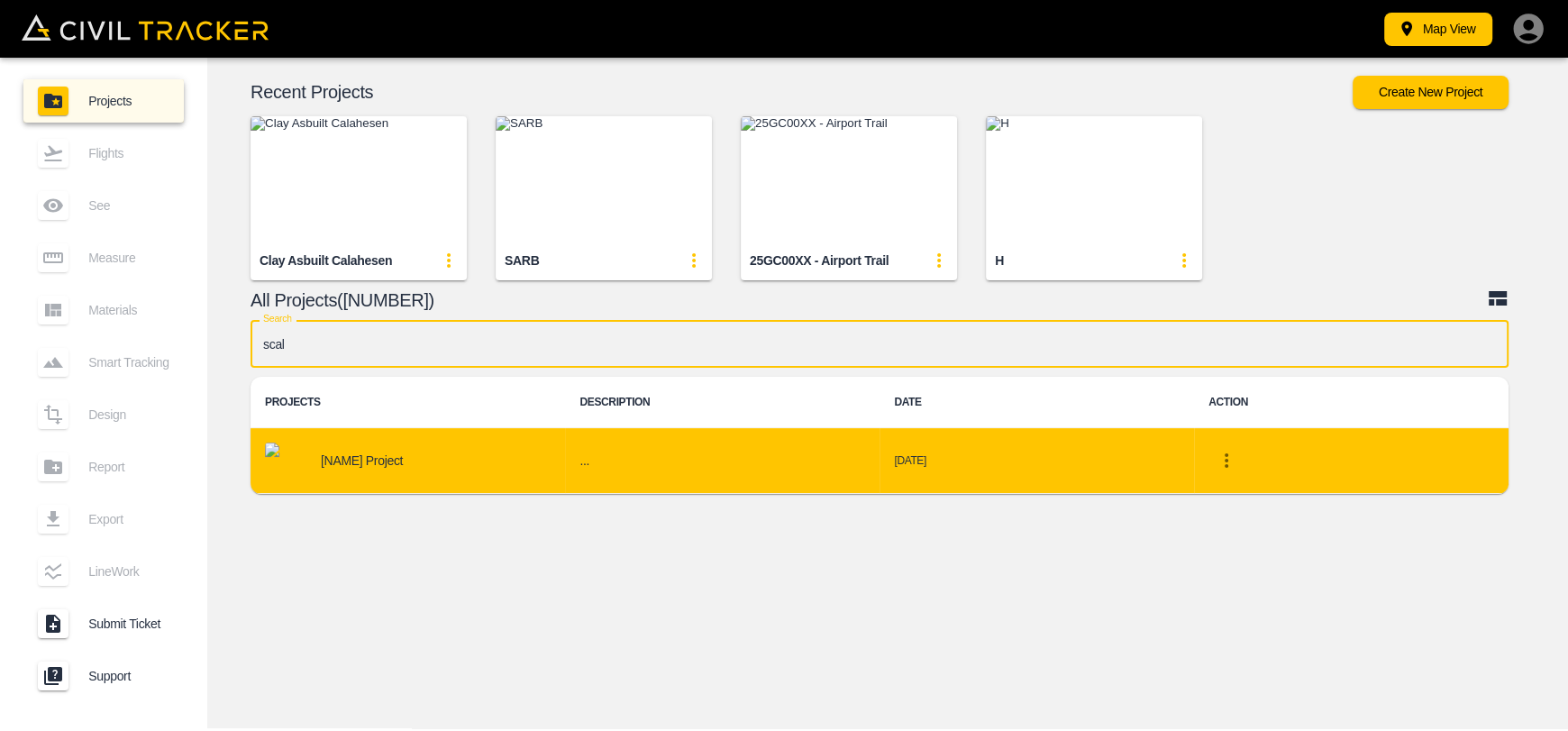 type on "scal" 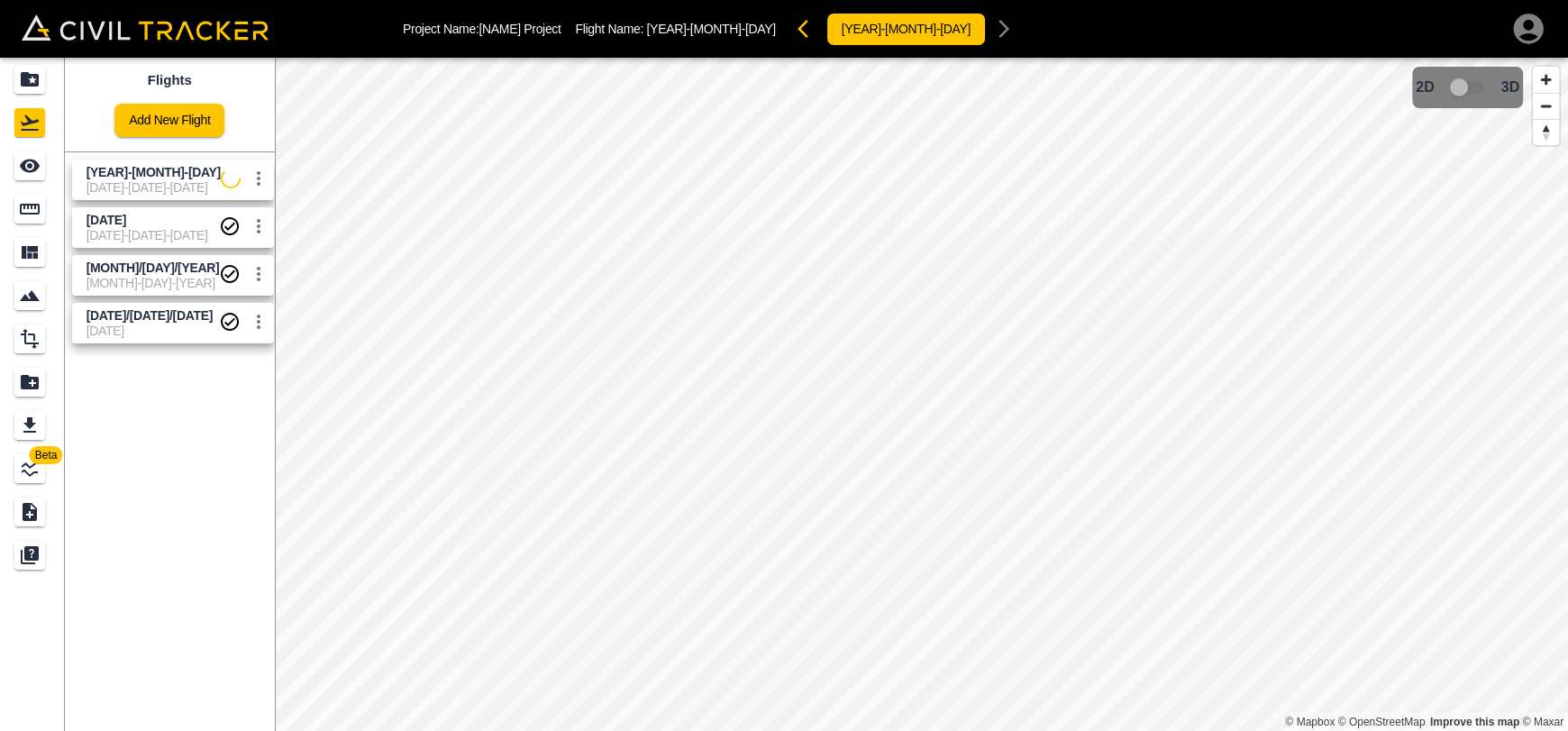 click on "[YEAR]-[MONTH]-[DAY]" at bounding box center (153, 172) 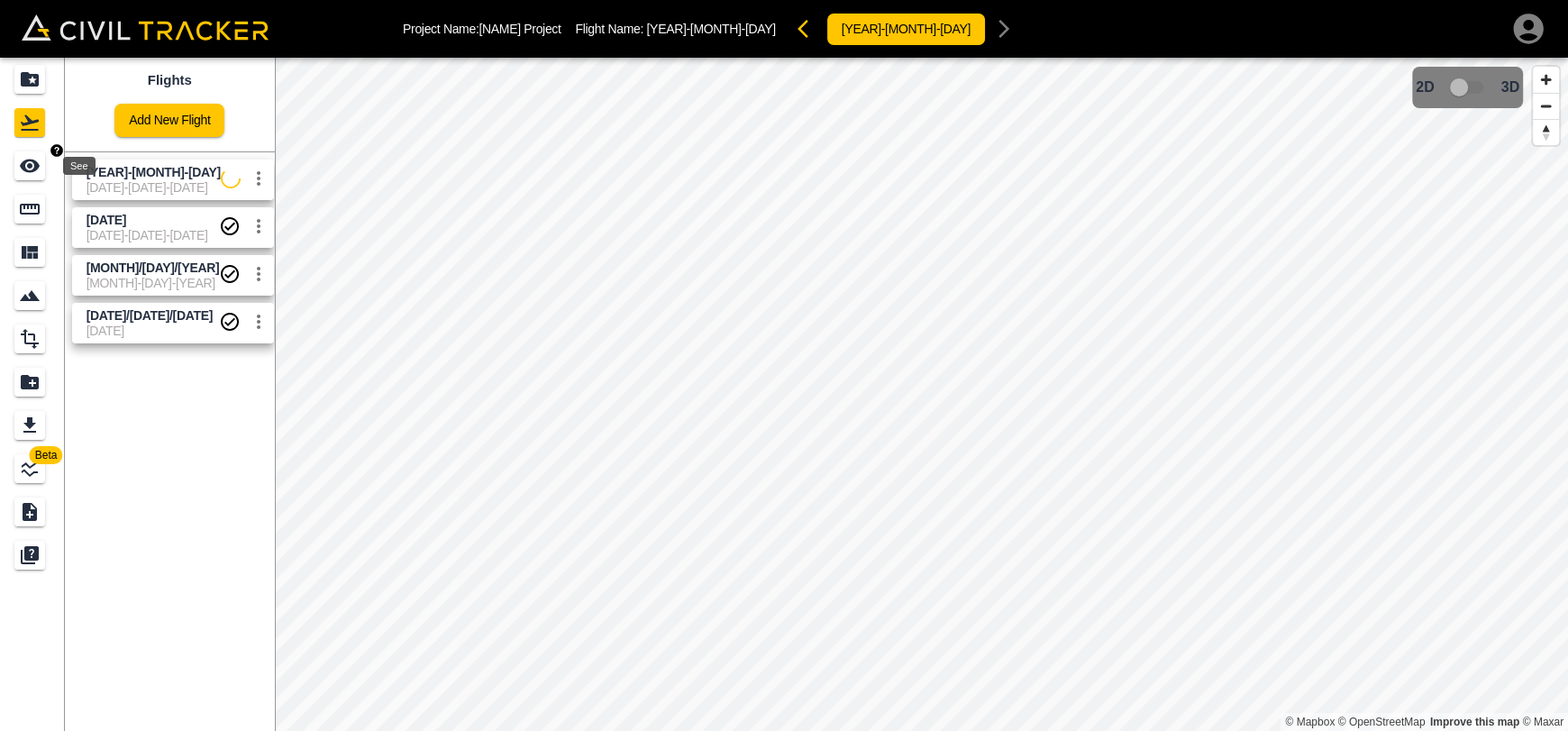 click at bounding box center (30, 166) 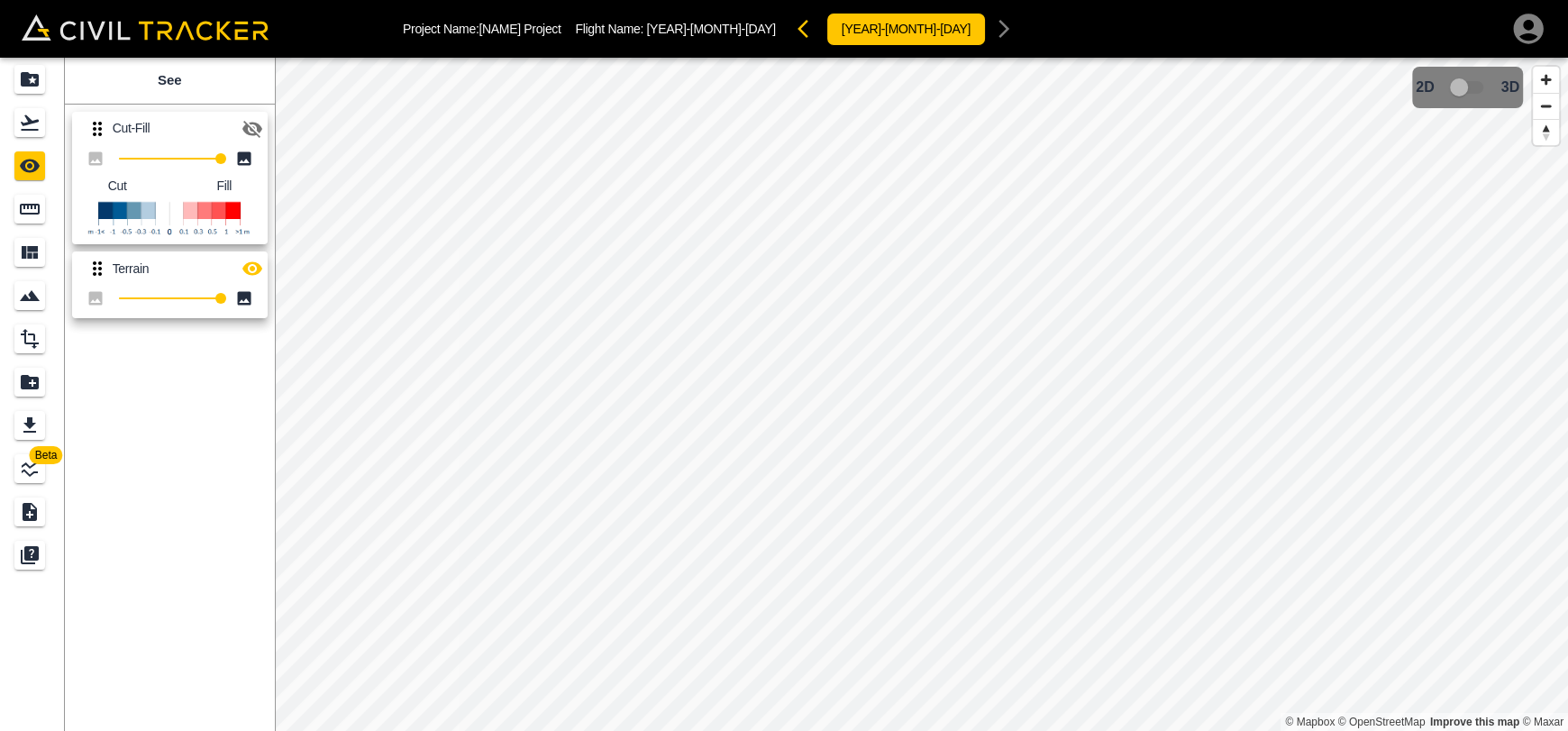 click at bounding box center (252, 129) 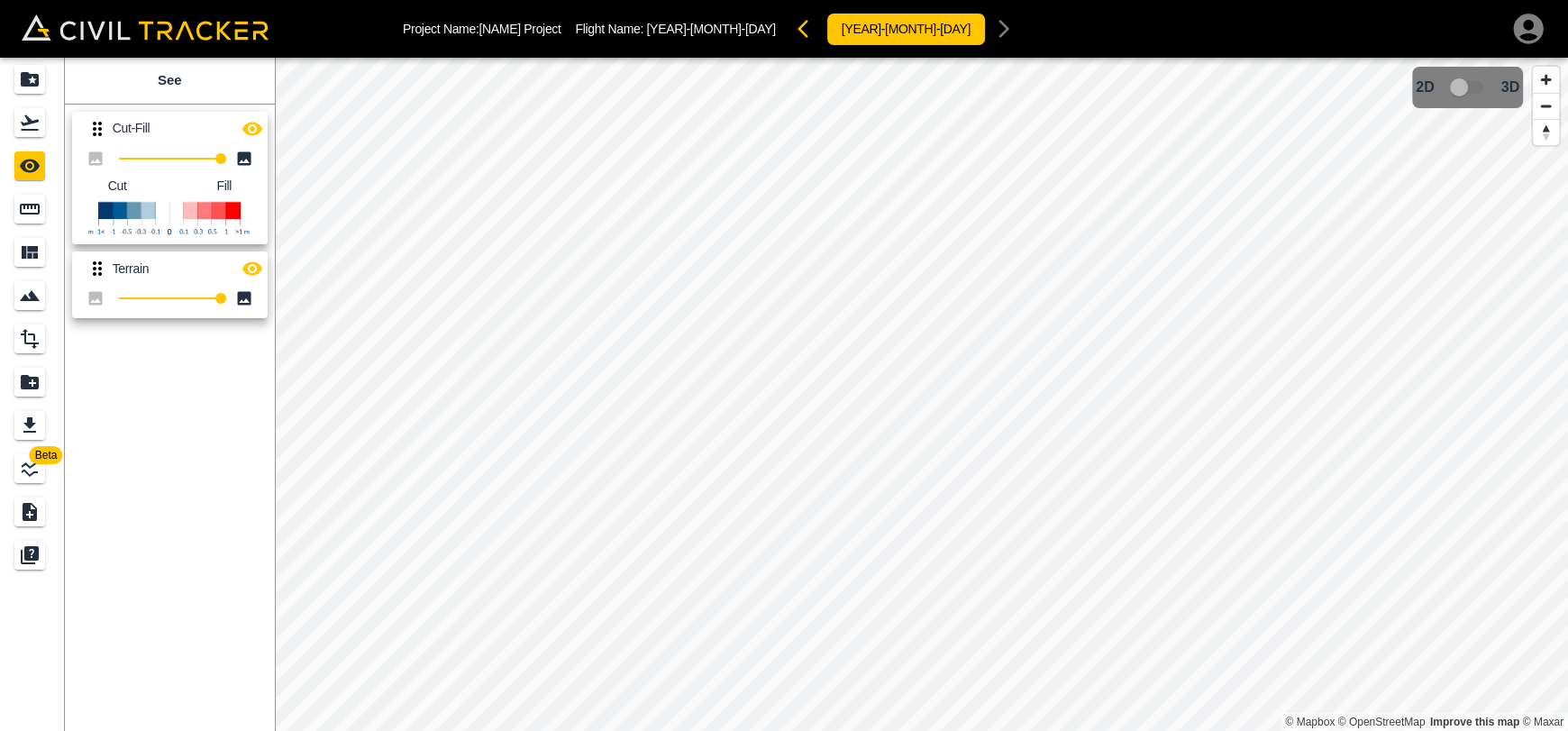 click at bounding box center [252, 129] 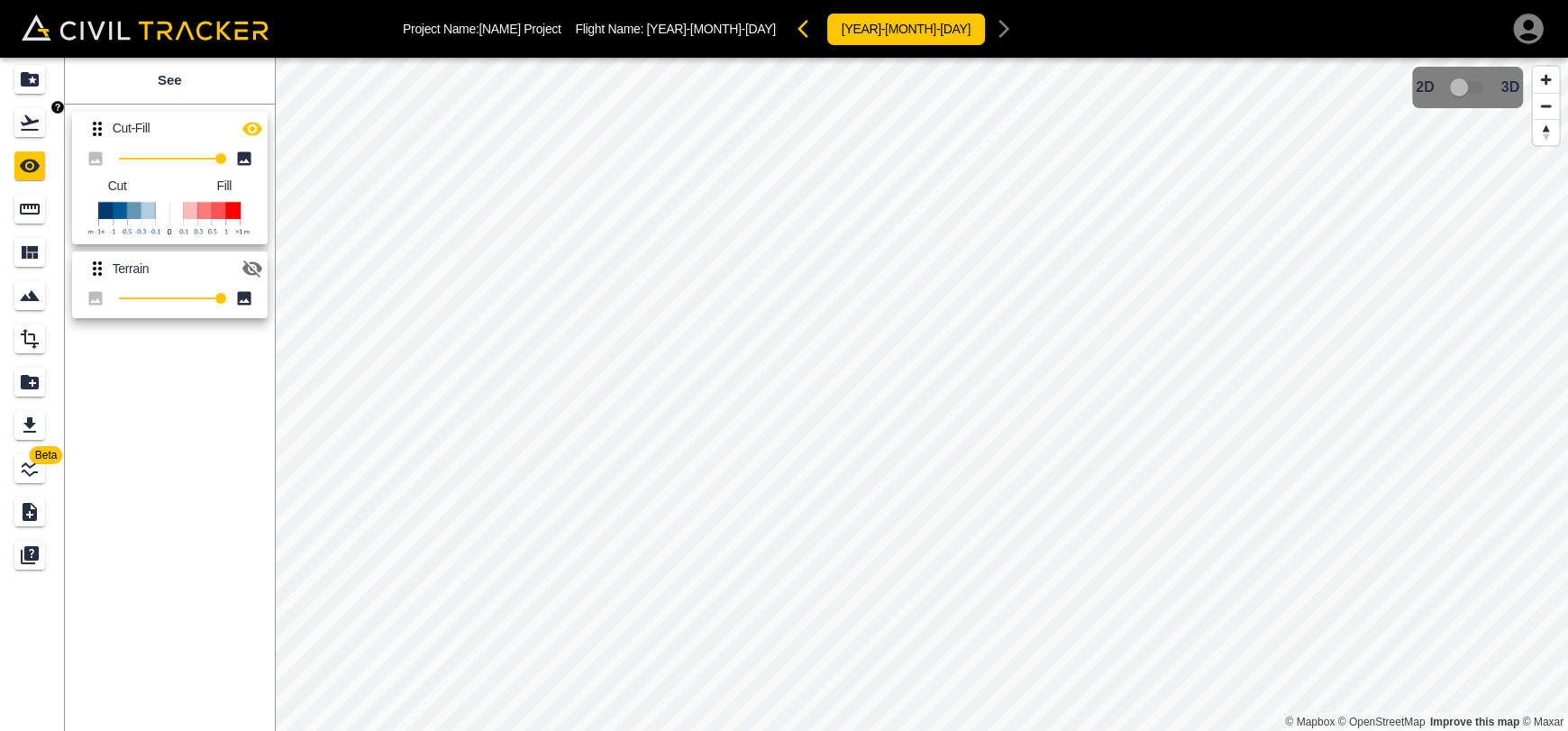 click at bounding box center [30, 123] 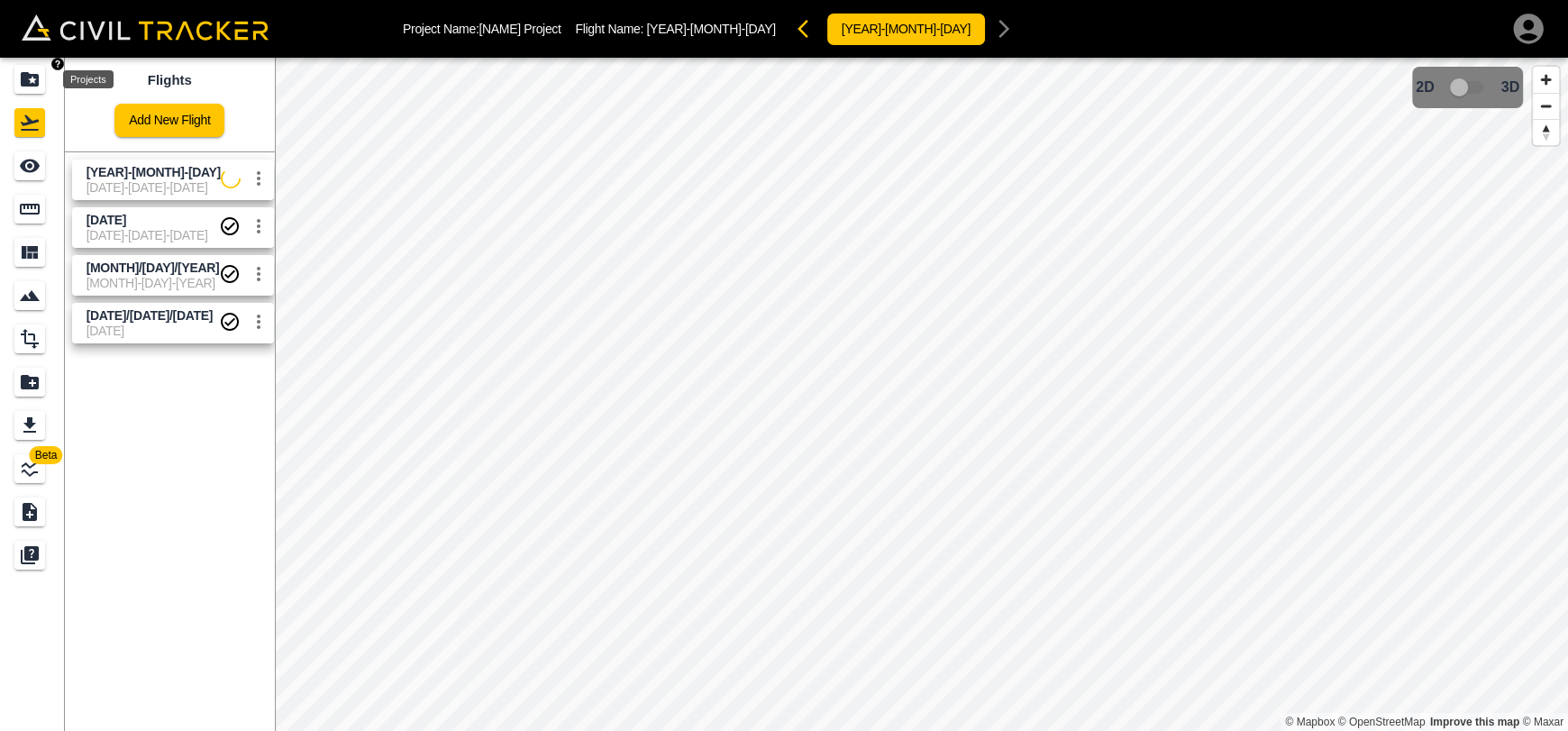 click at bounding box center (30, 79) 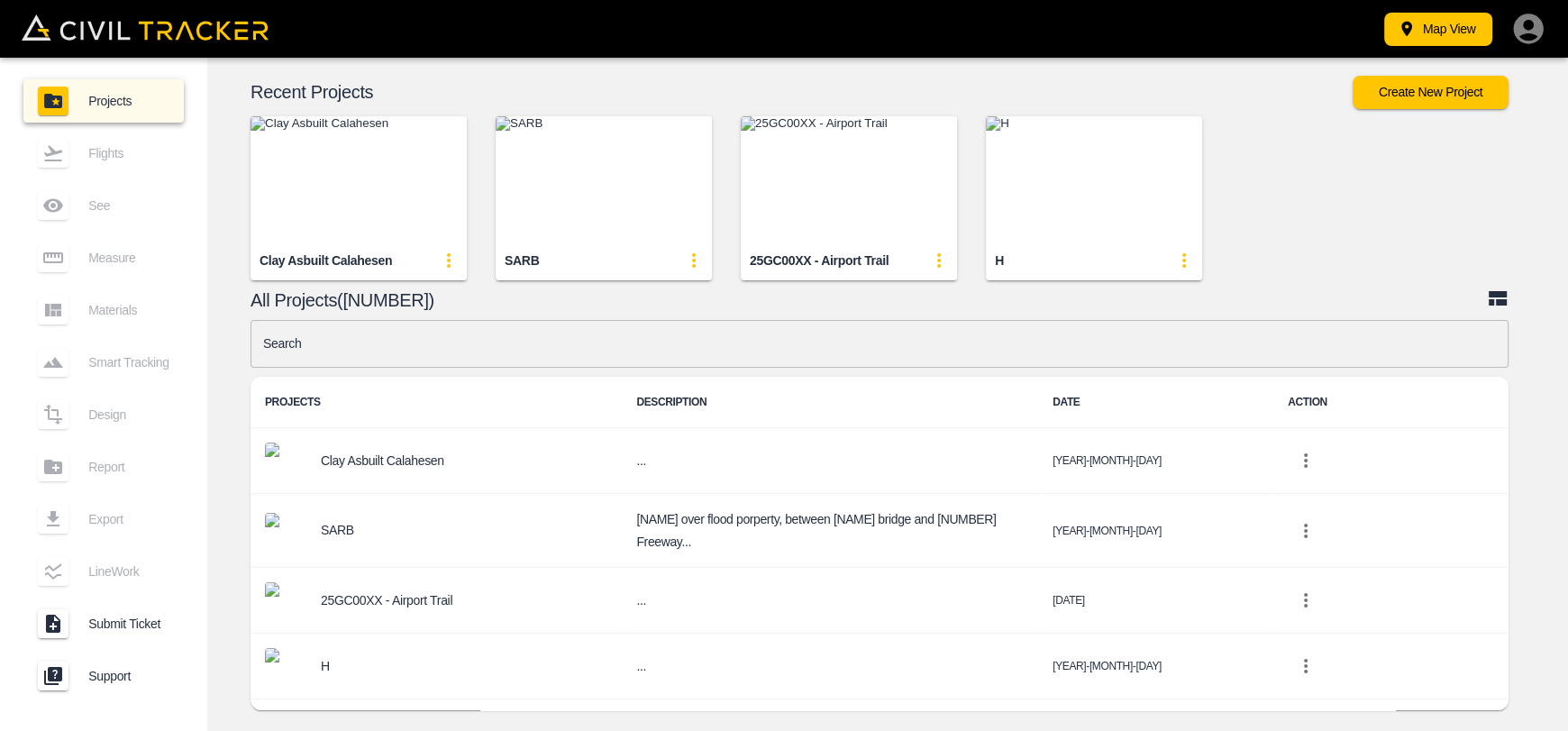 click at bounding box center (880, 343) 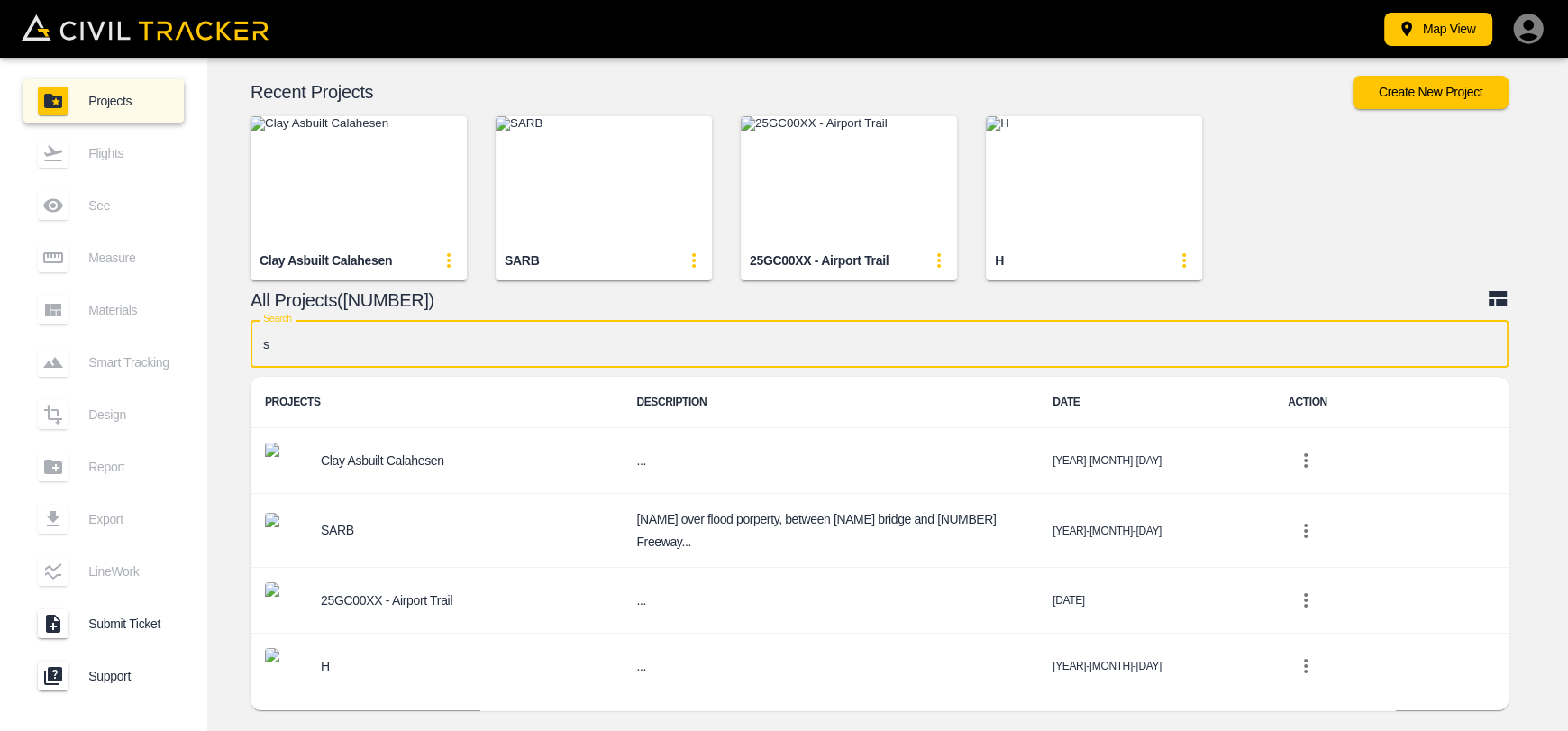 type on "sc" 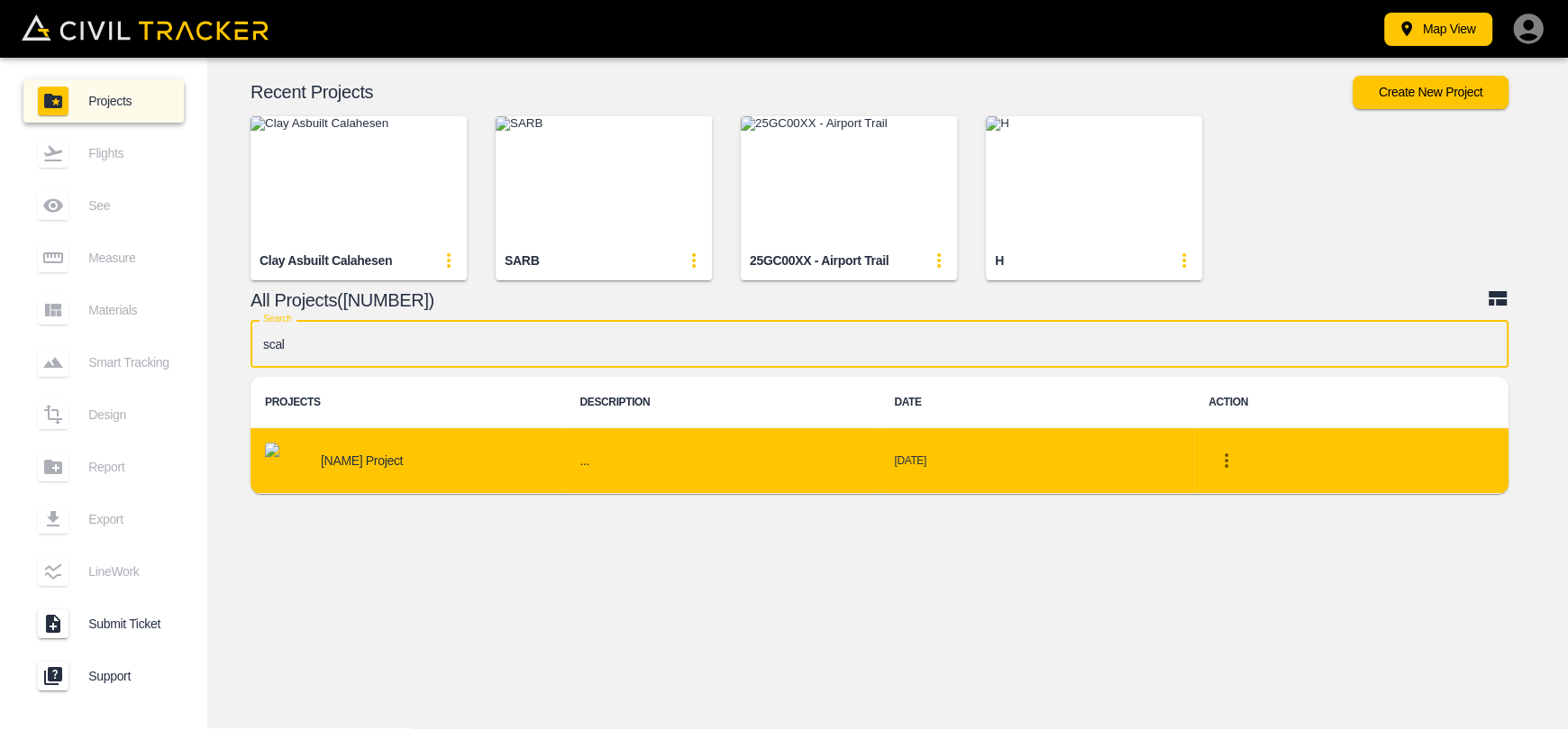 click on "[NAME] Project" at bounding box center (407, 461) 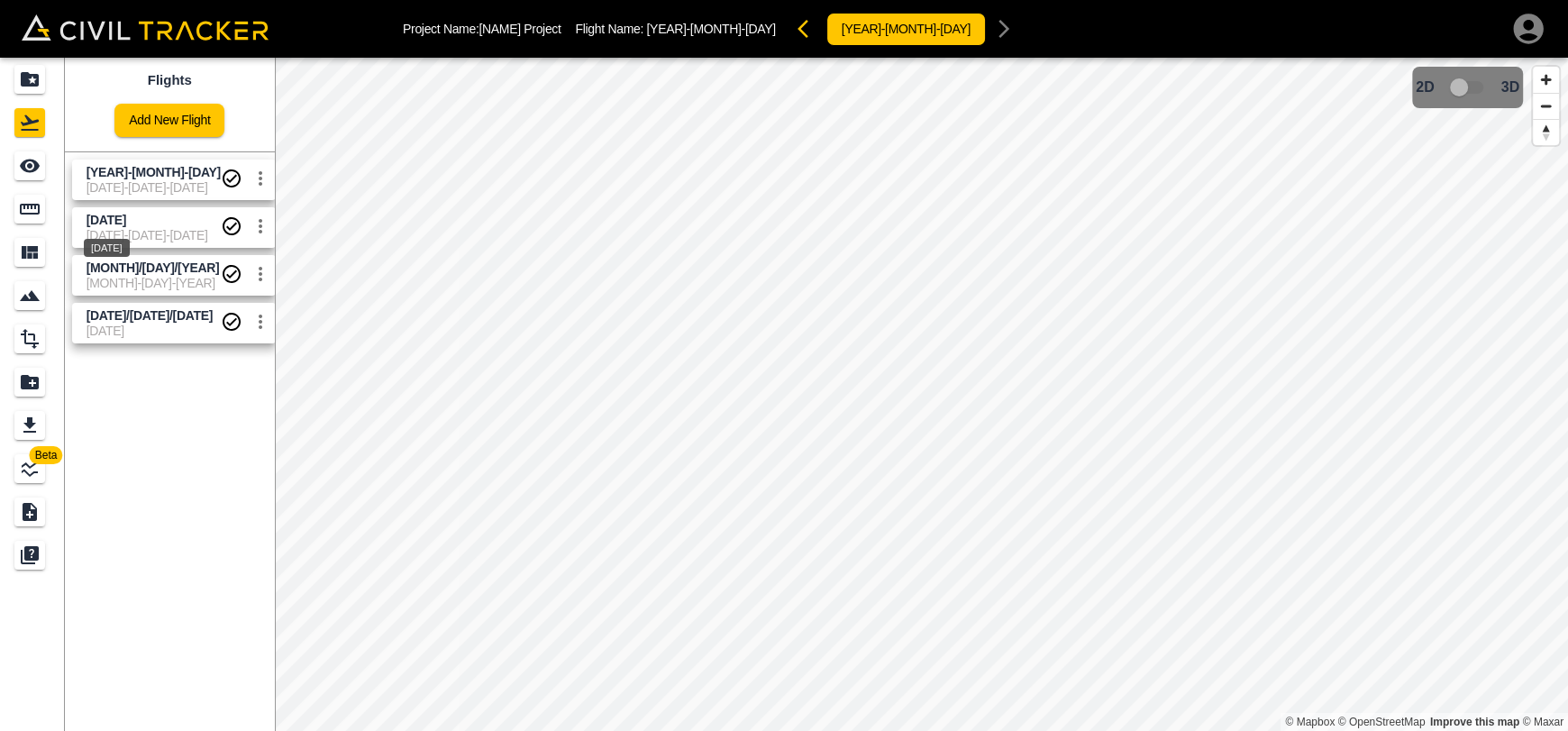 click on "[YEAR]-[MONTH]-[DAY]" at bounding box center (153, 172) 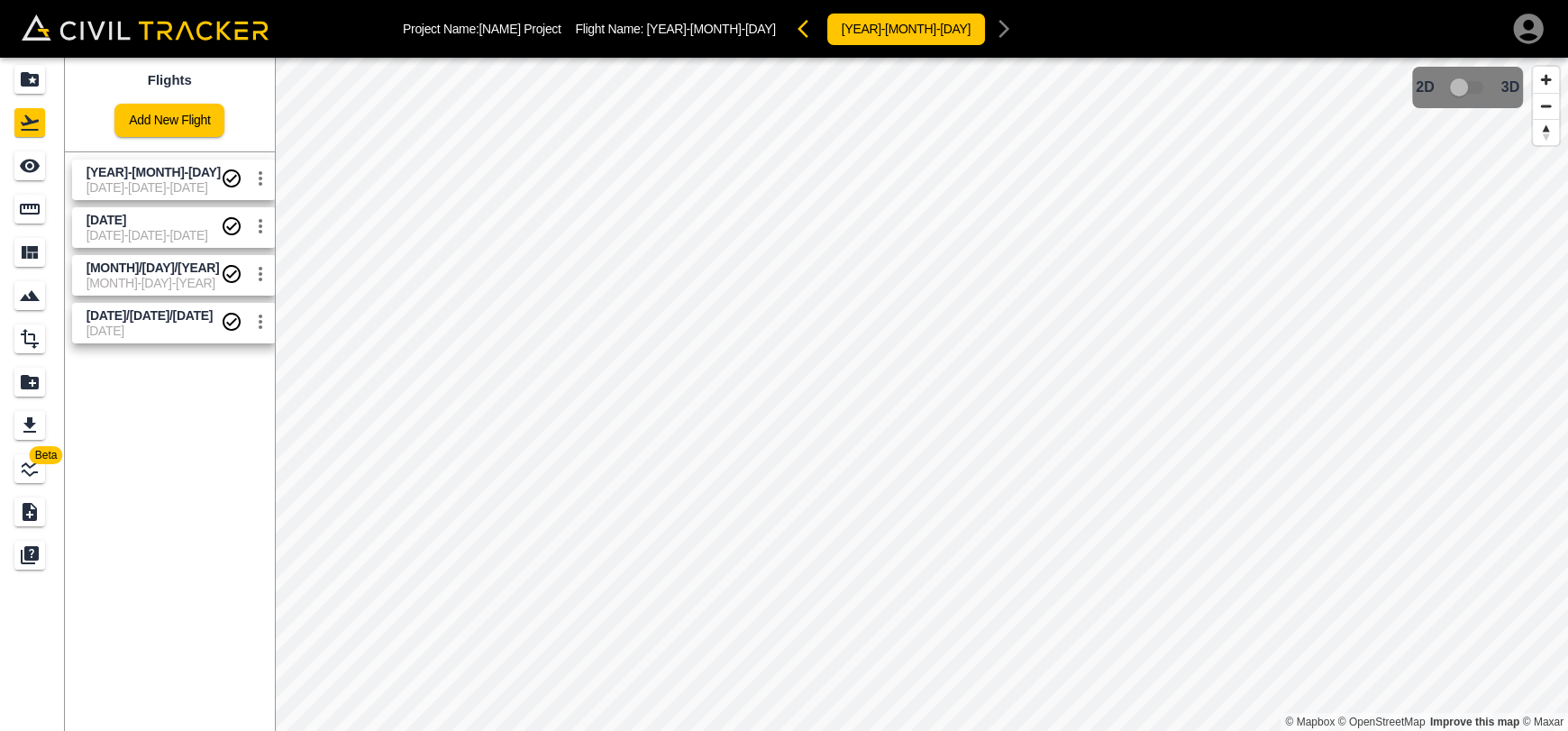 click at bounding box center (30, 166) 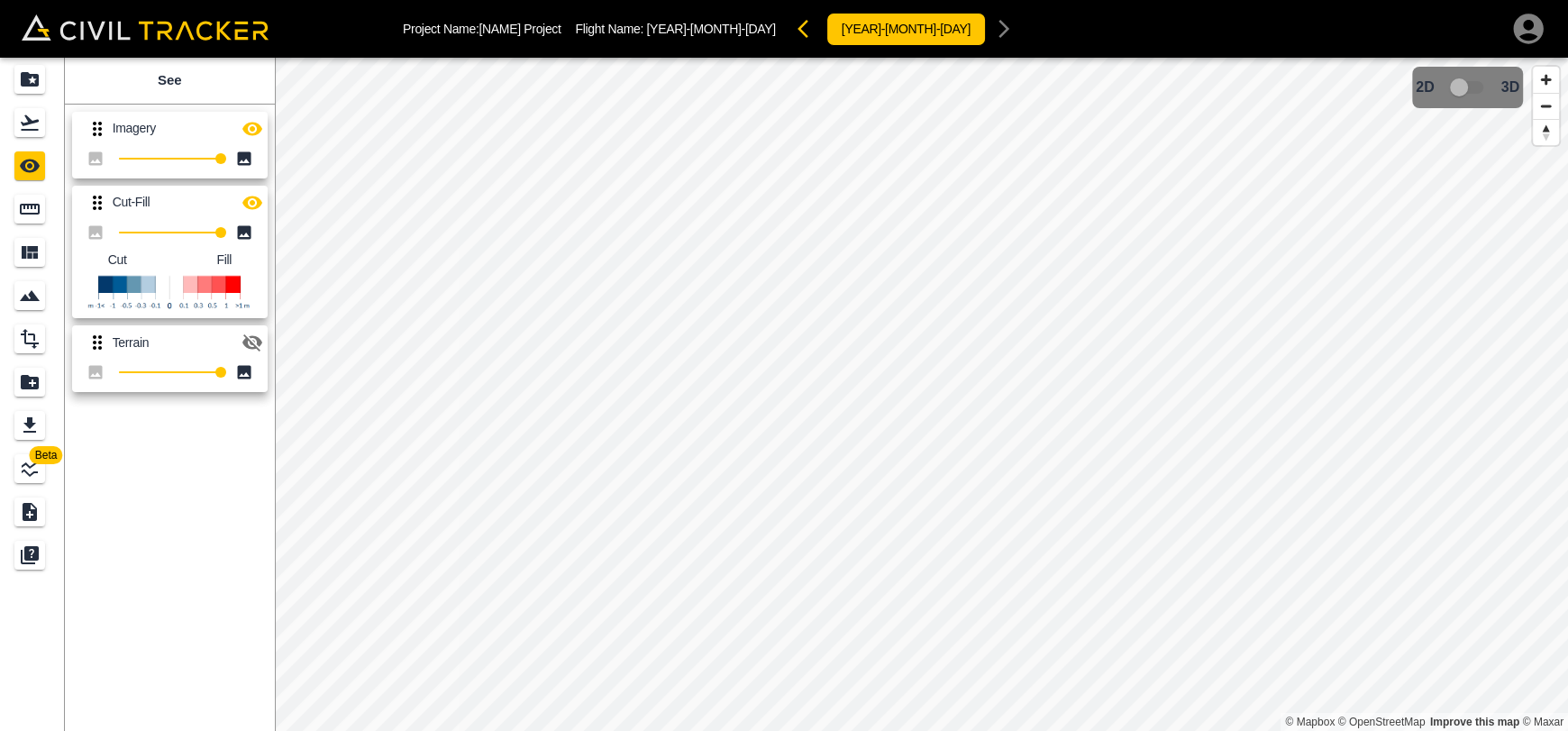 drag, startPoint x: 254, startPoint y: 206, endPoint x: 254, endPoint y: 227, distance: 21 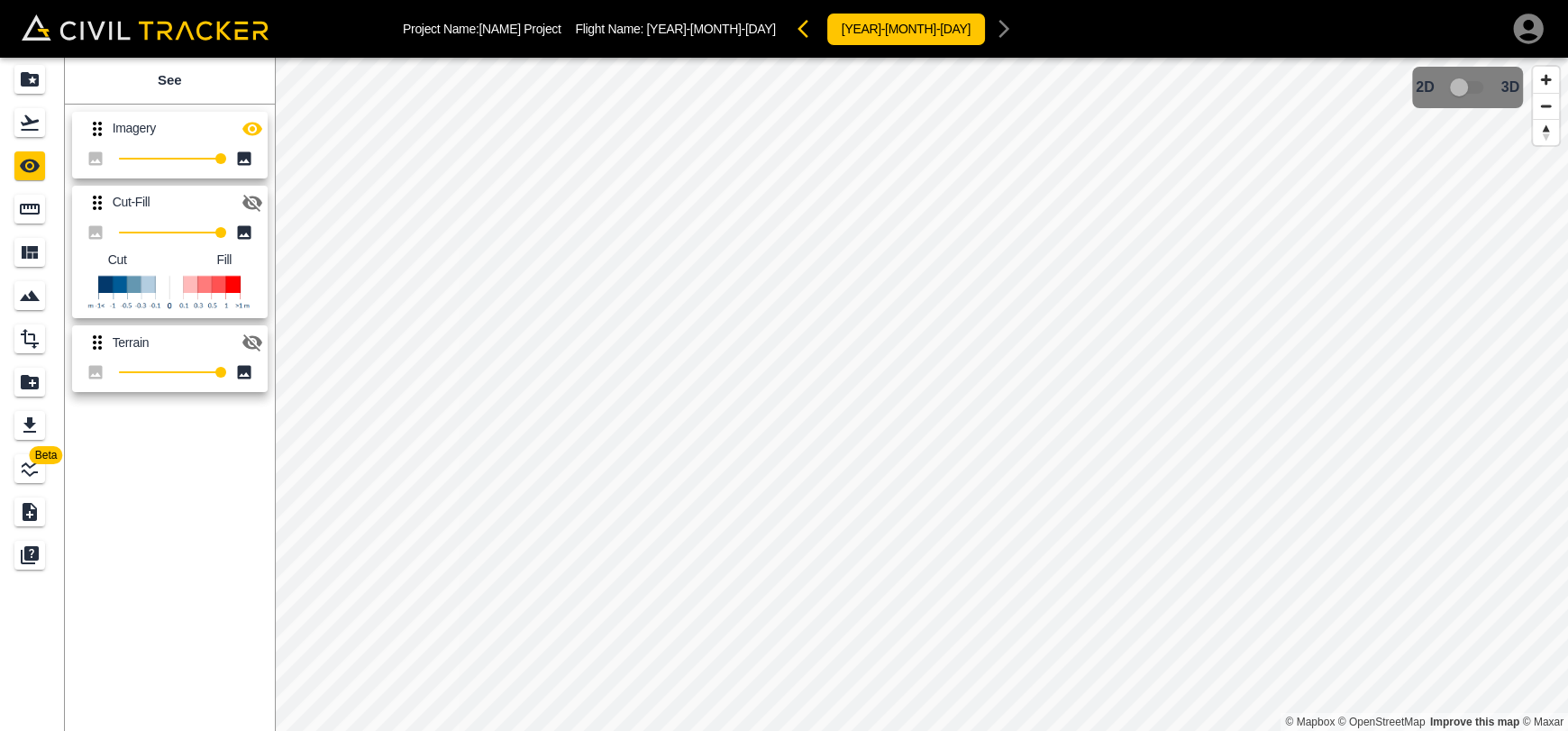 click at bounding box center (252, 203) 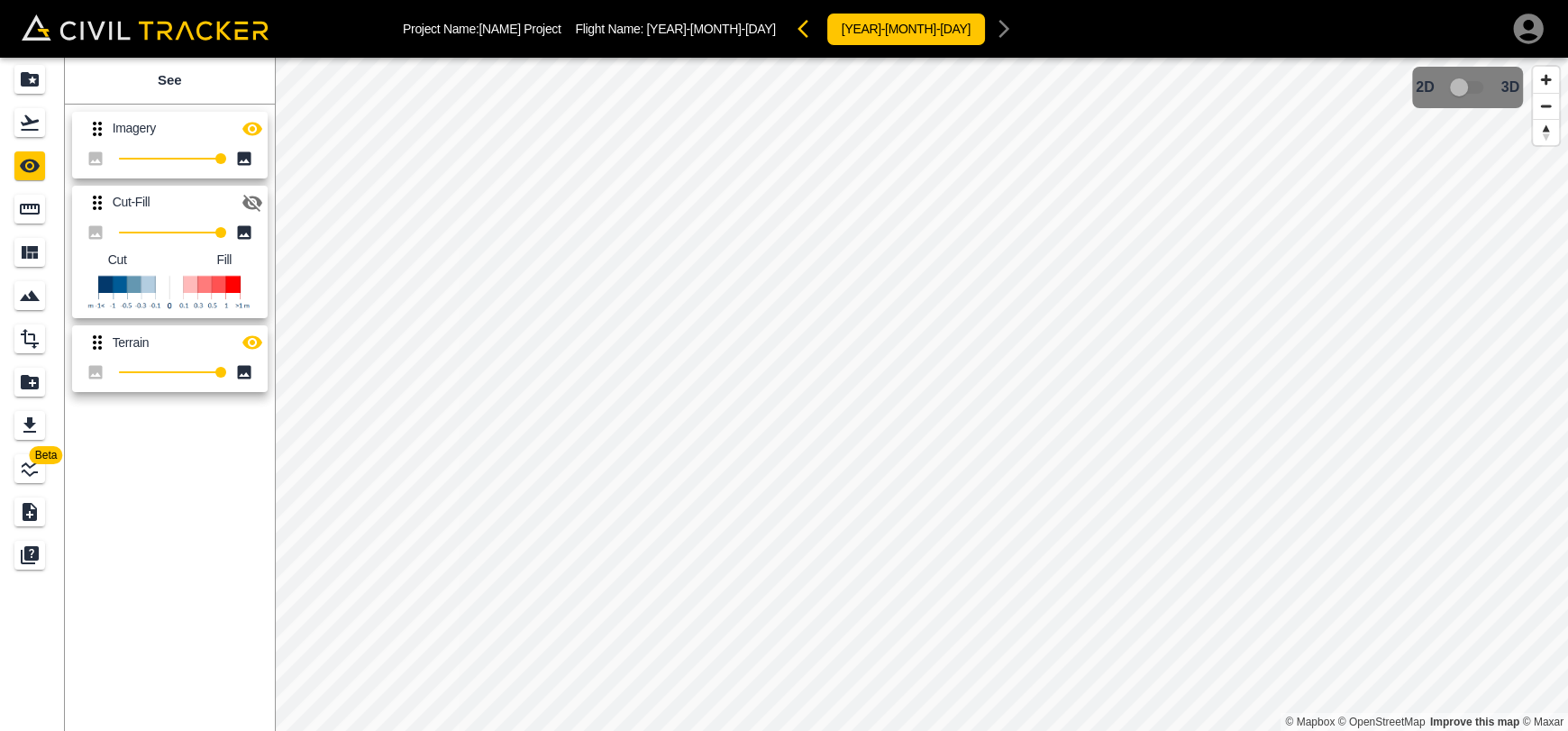 click at bounding box center (252, 128) 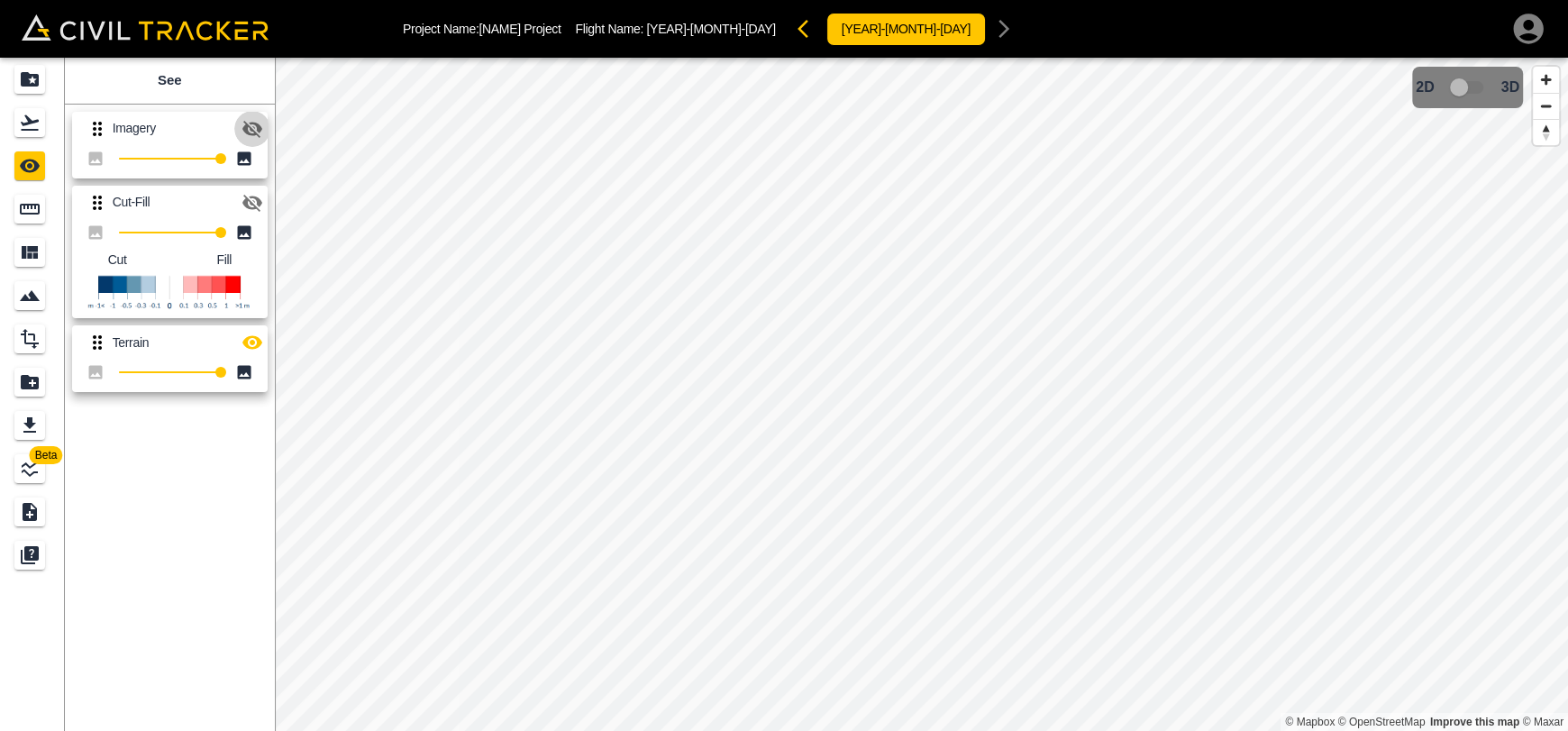 click at bounding box center [252, 129] 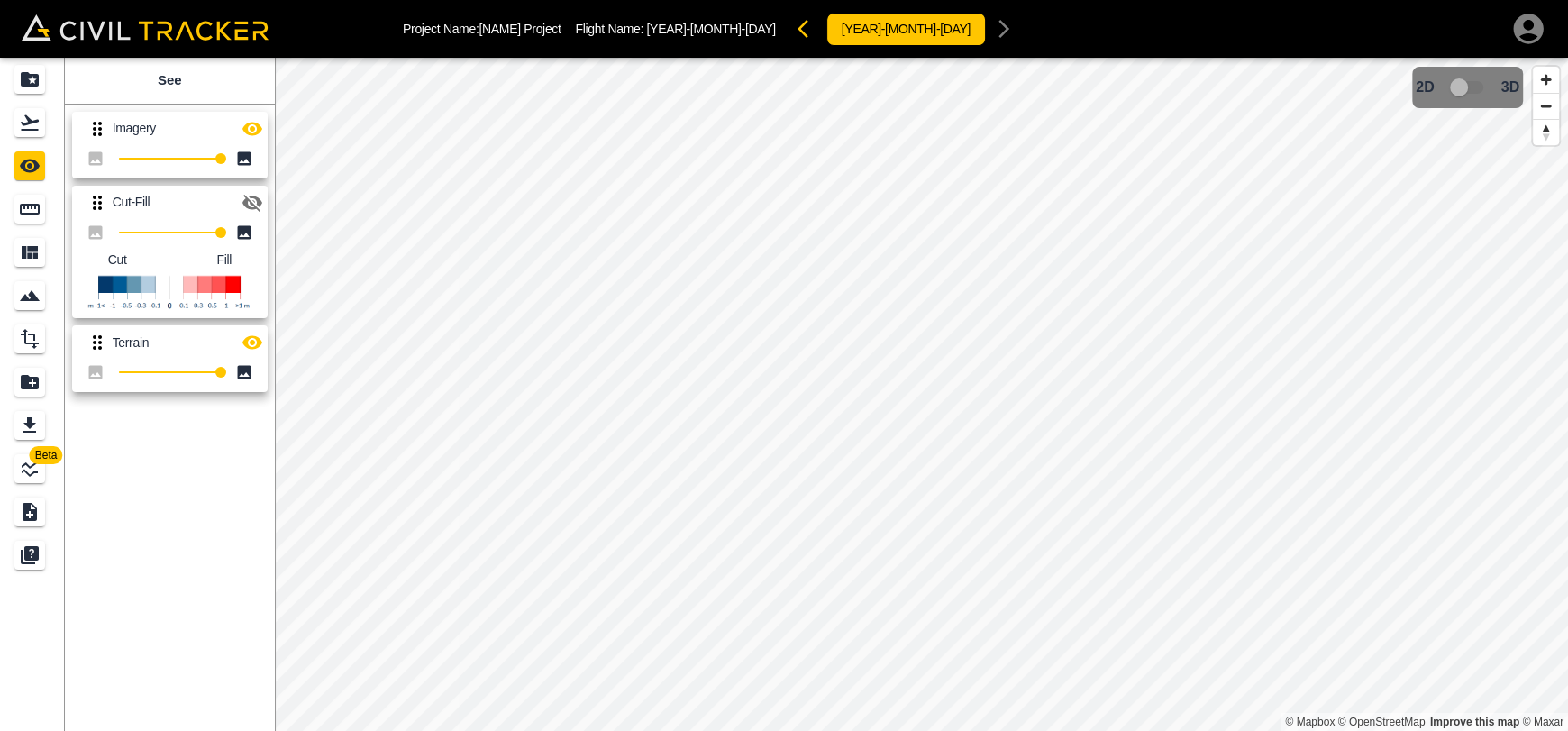 click at bounding box center [252, 128] 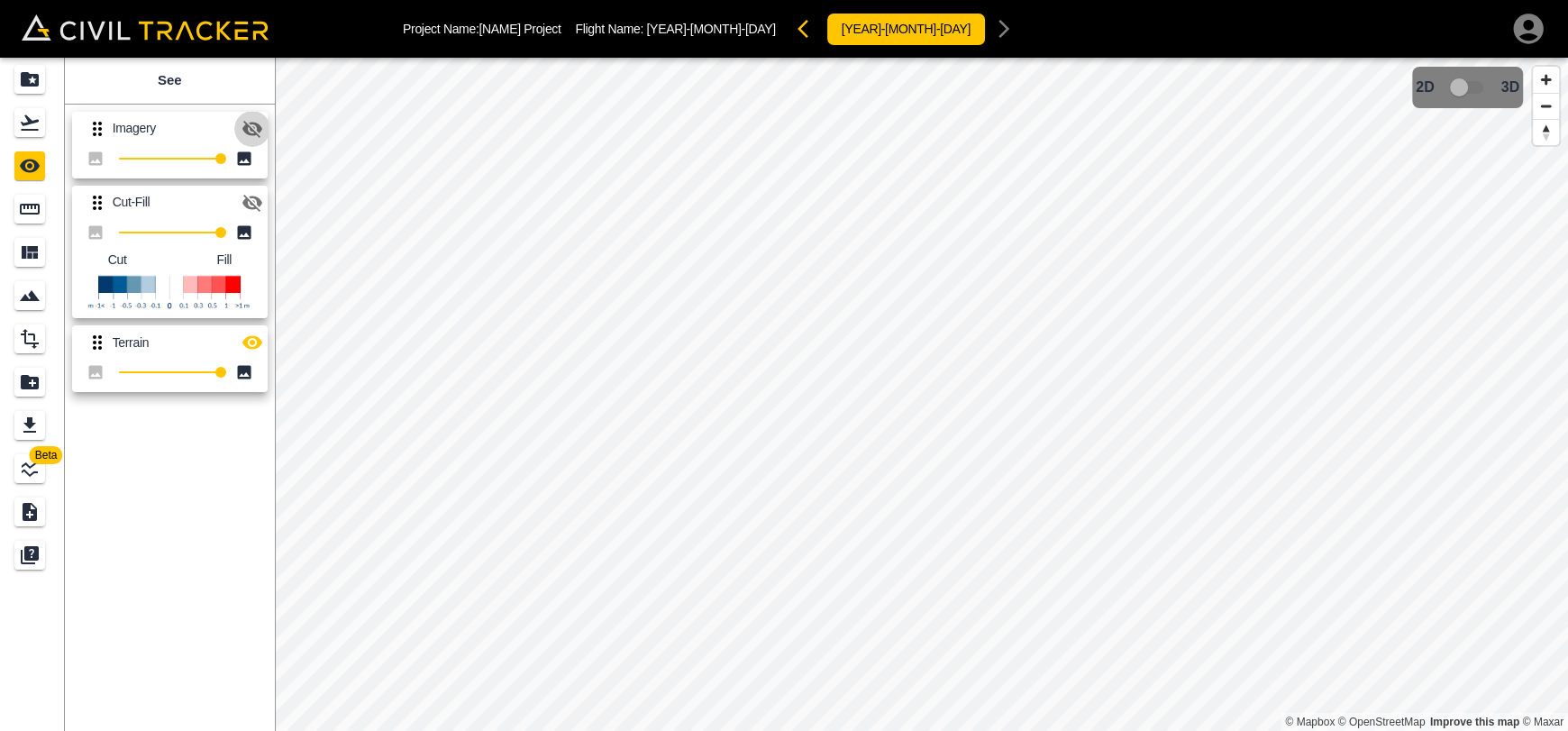 click at bounding box center [252, 129] 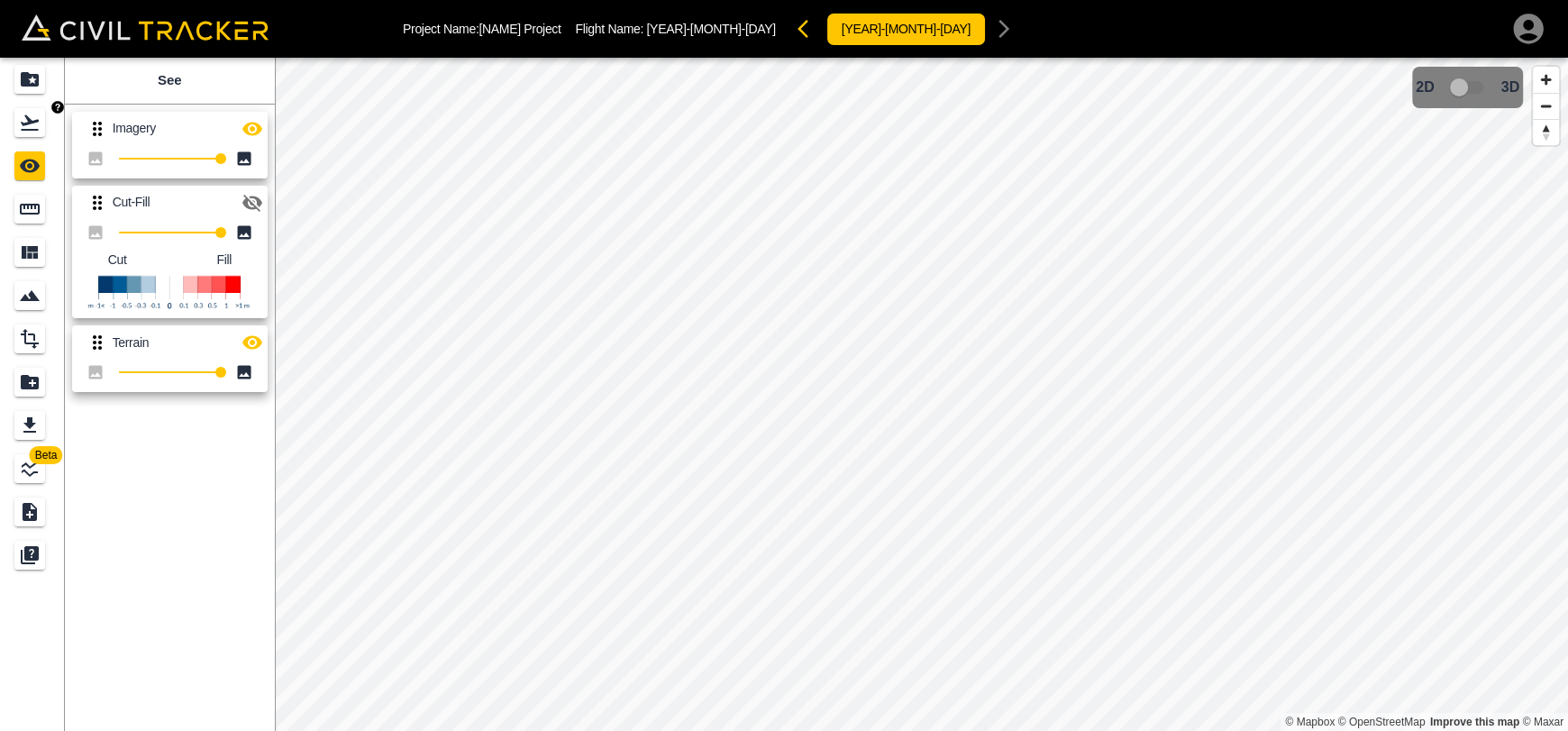 click at bounding box center [30, 123] 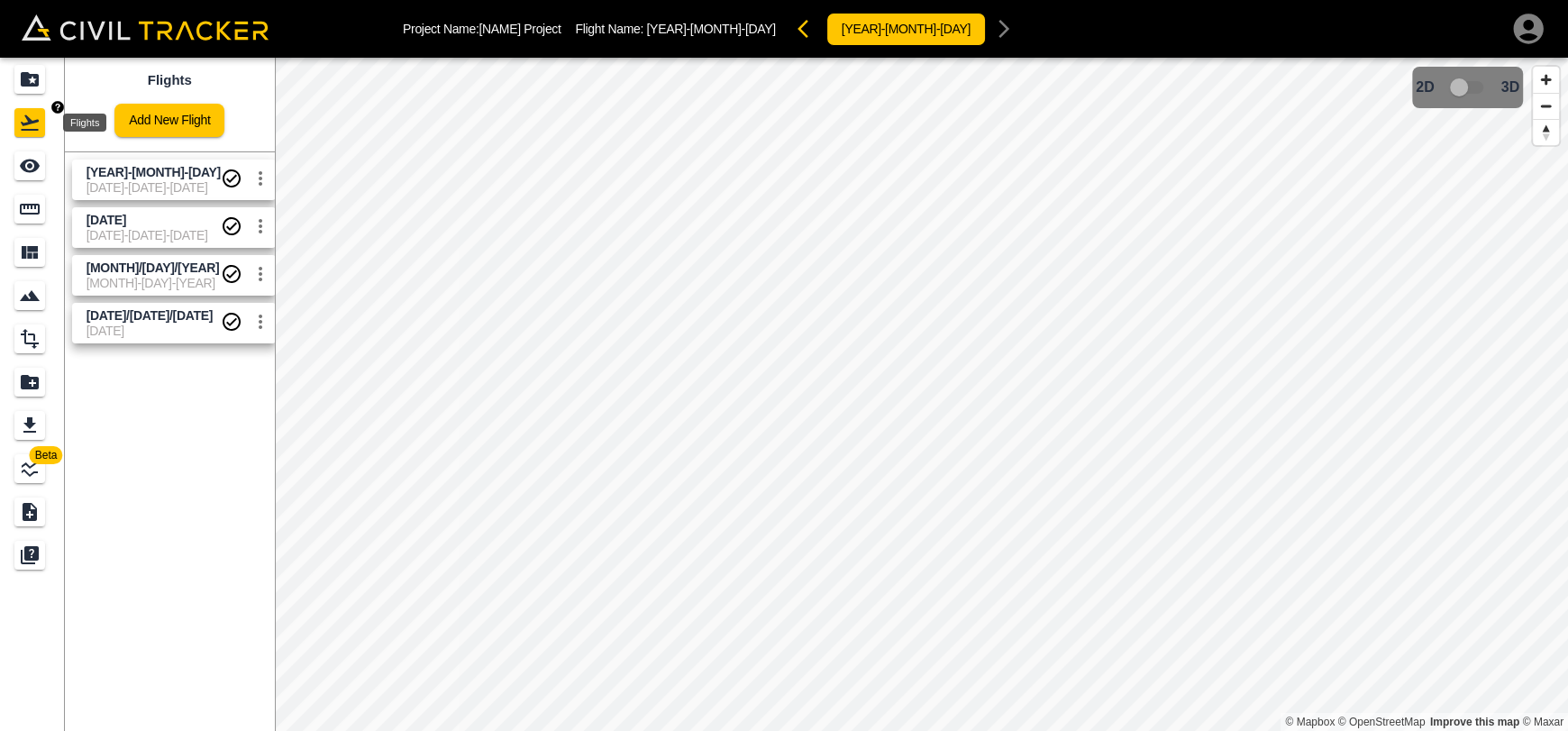 drag, startPoint x: 31, startPoint y: 95, endPoint x: 793, endPoint y: 0, distance: 767.899 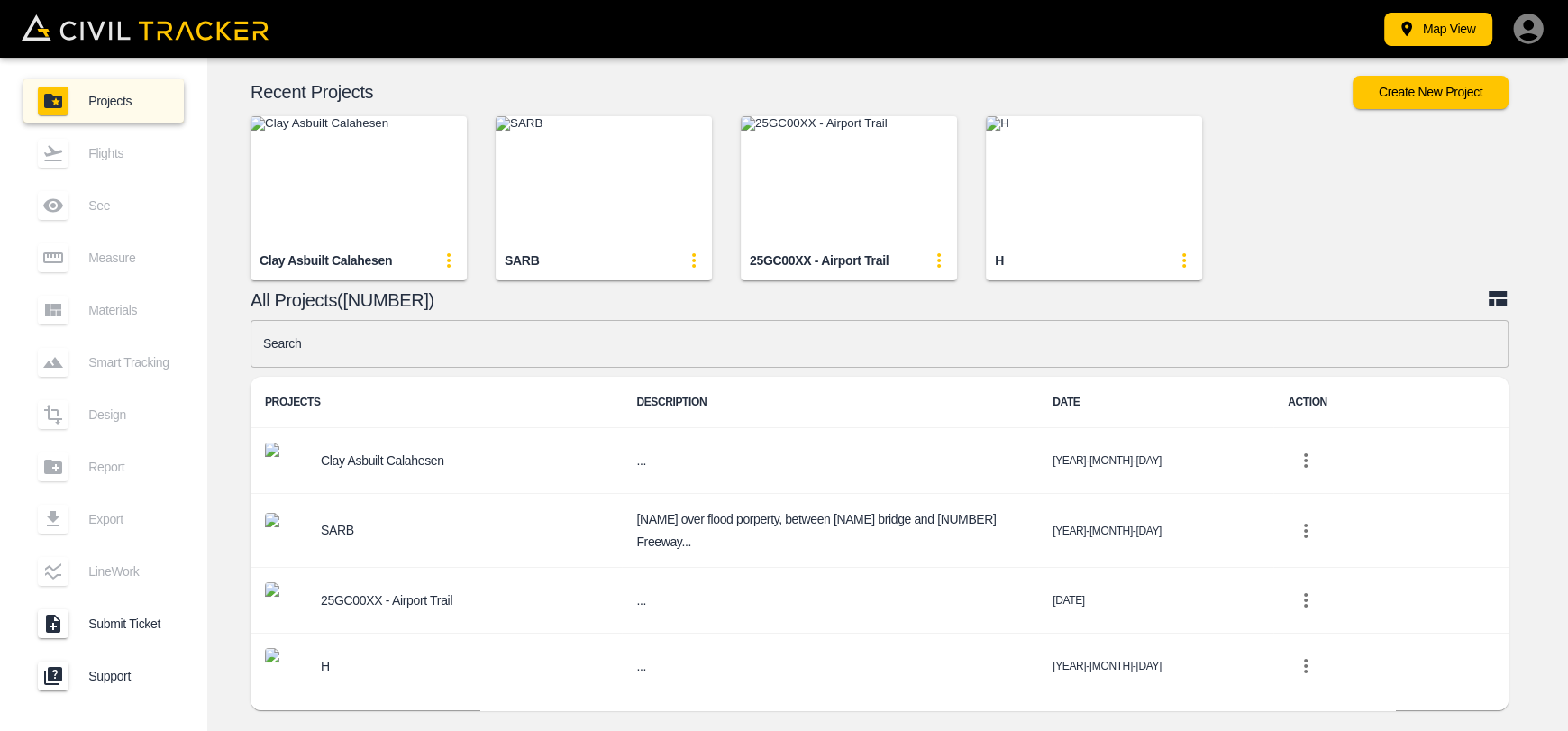 click at bounding box center (880, 343) 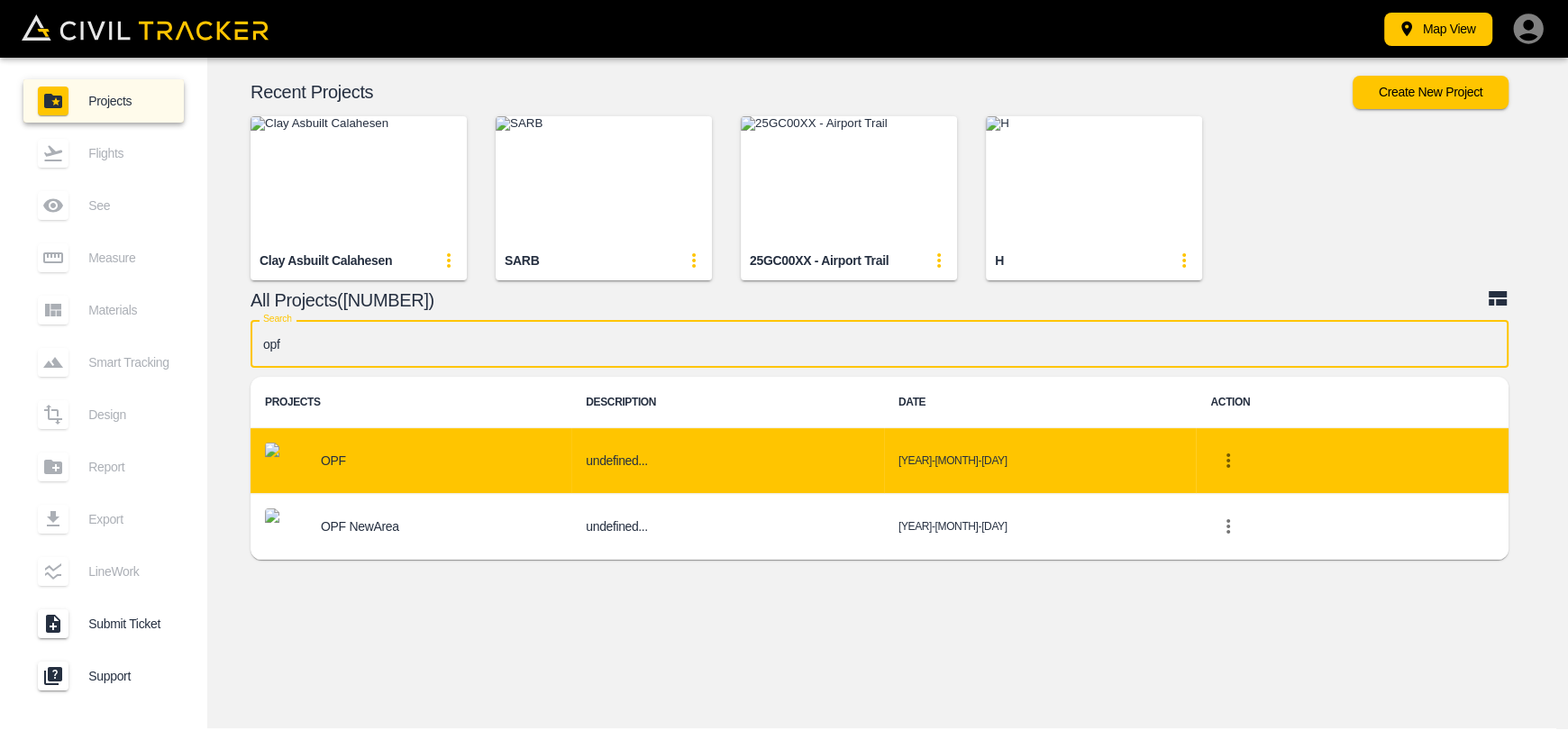 type on "opf" 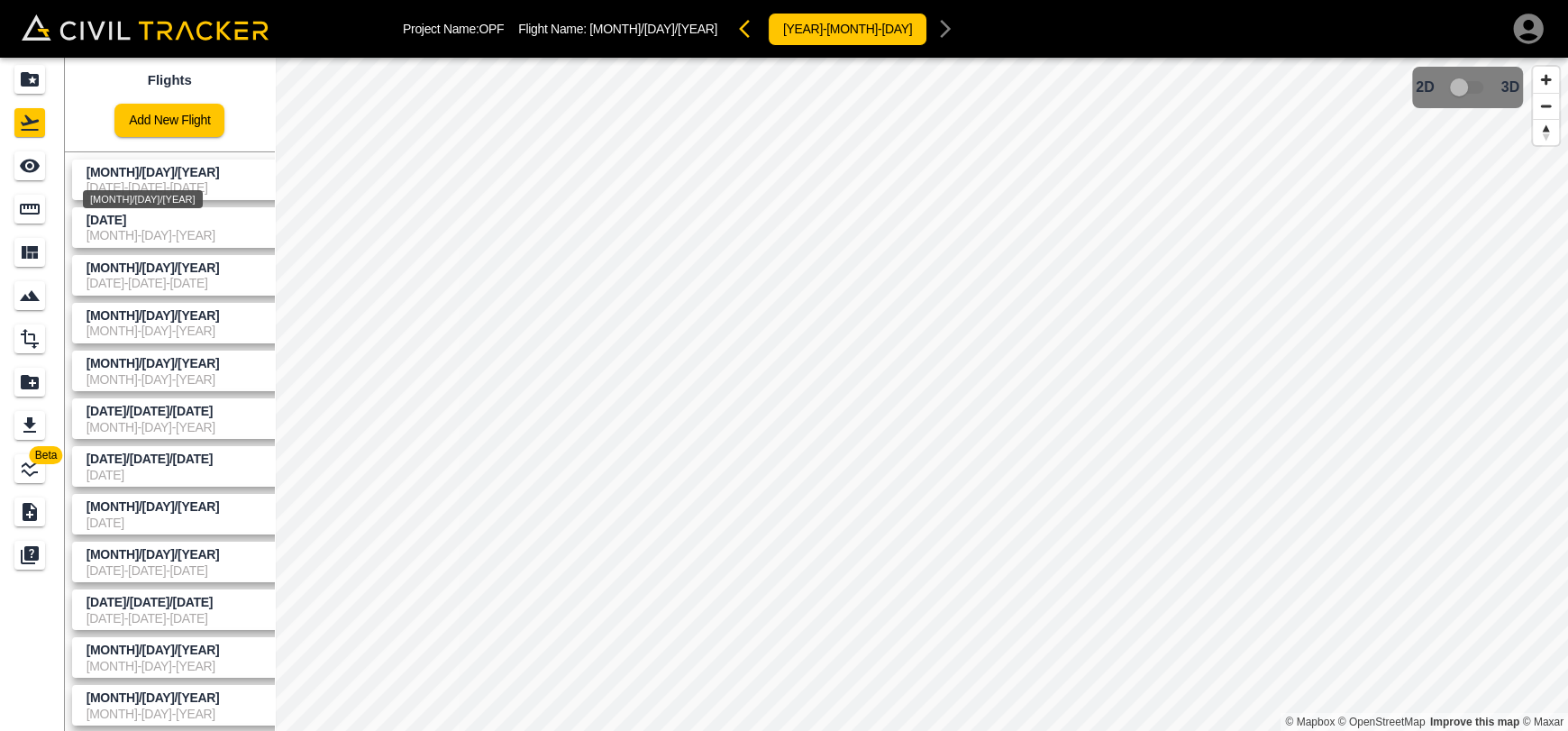 click on "[MONTH]/[DAY]/[YEAR]" at bounding box center (153, 172) 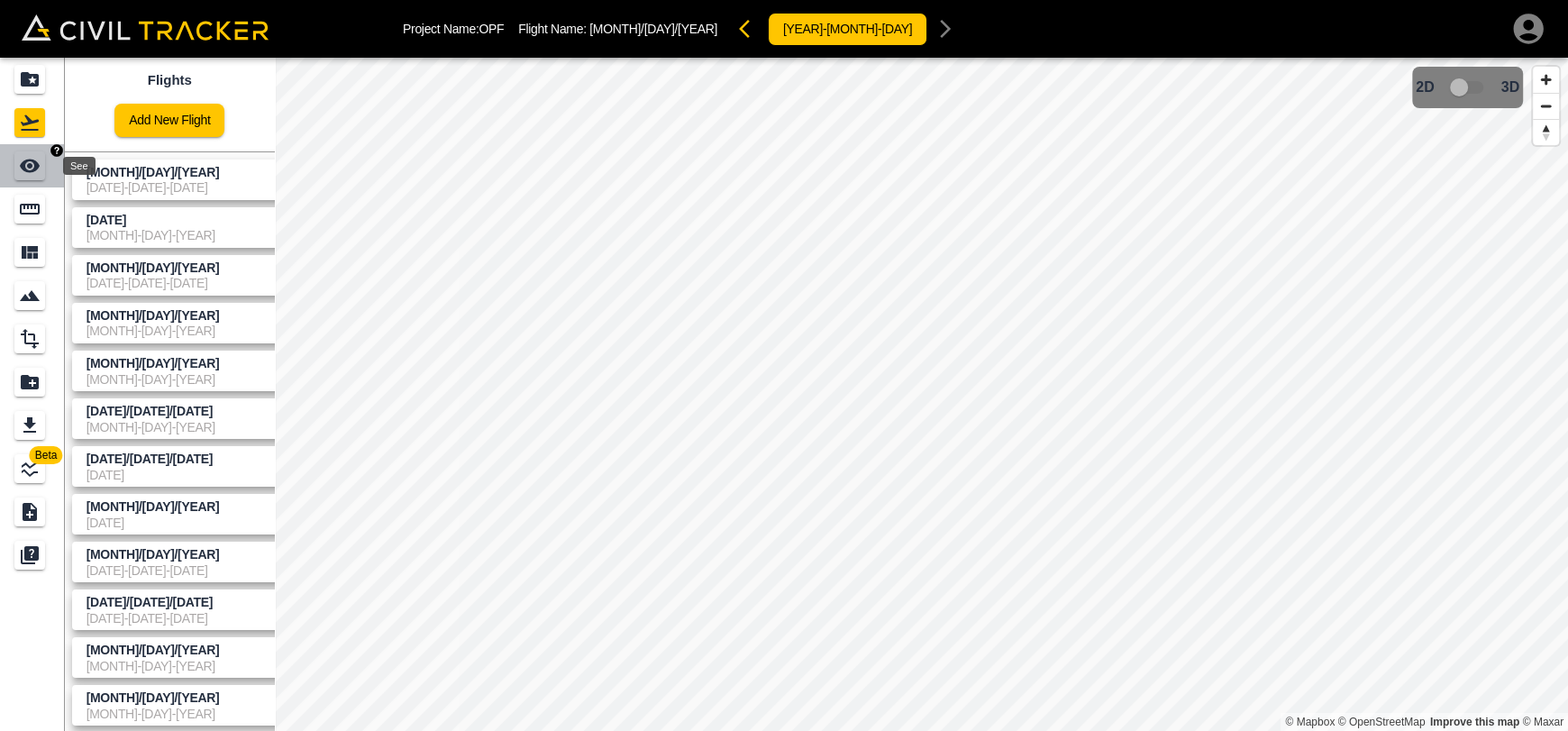 click at bounding box center (30, 166) 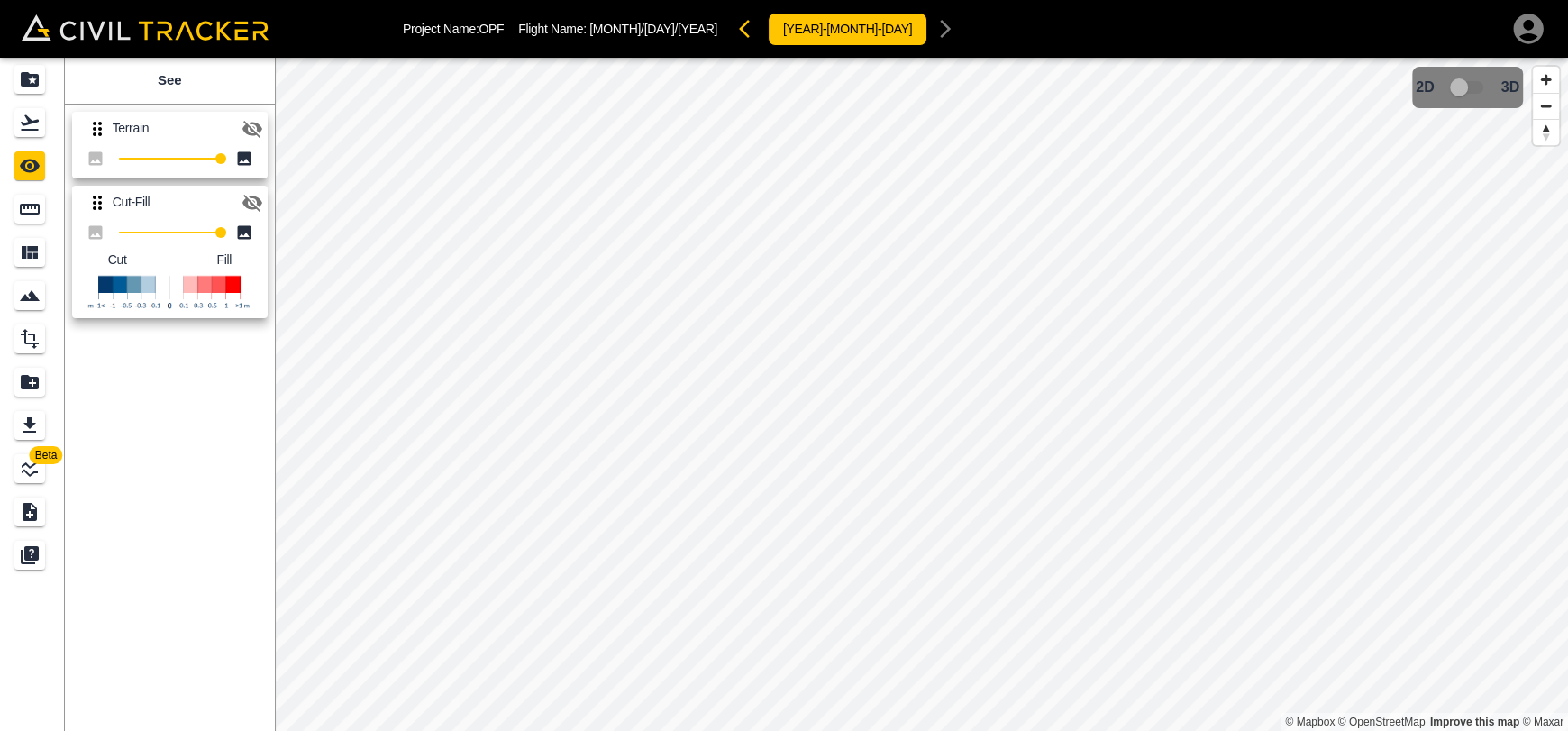 click at bounding box center [252, 129] 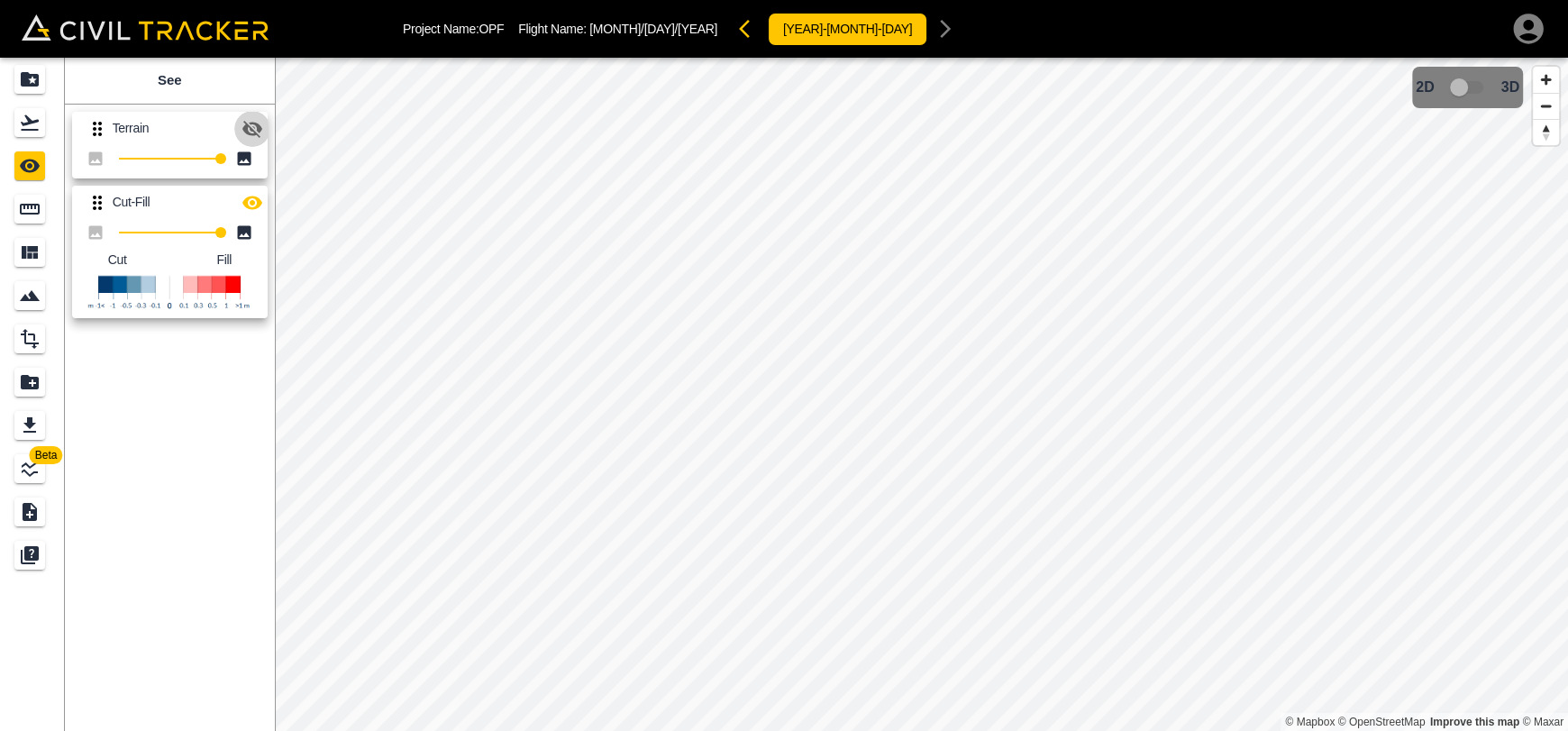 click at bounding box center (252, 129) 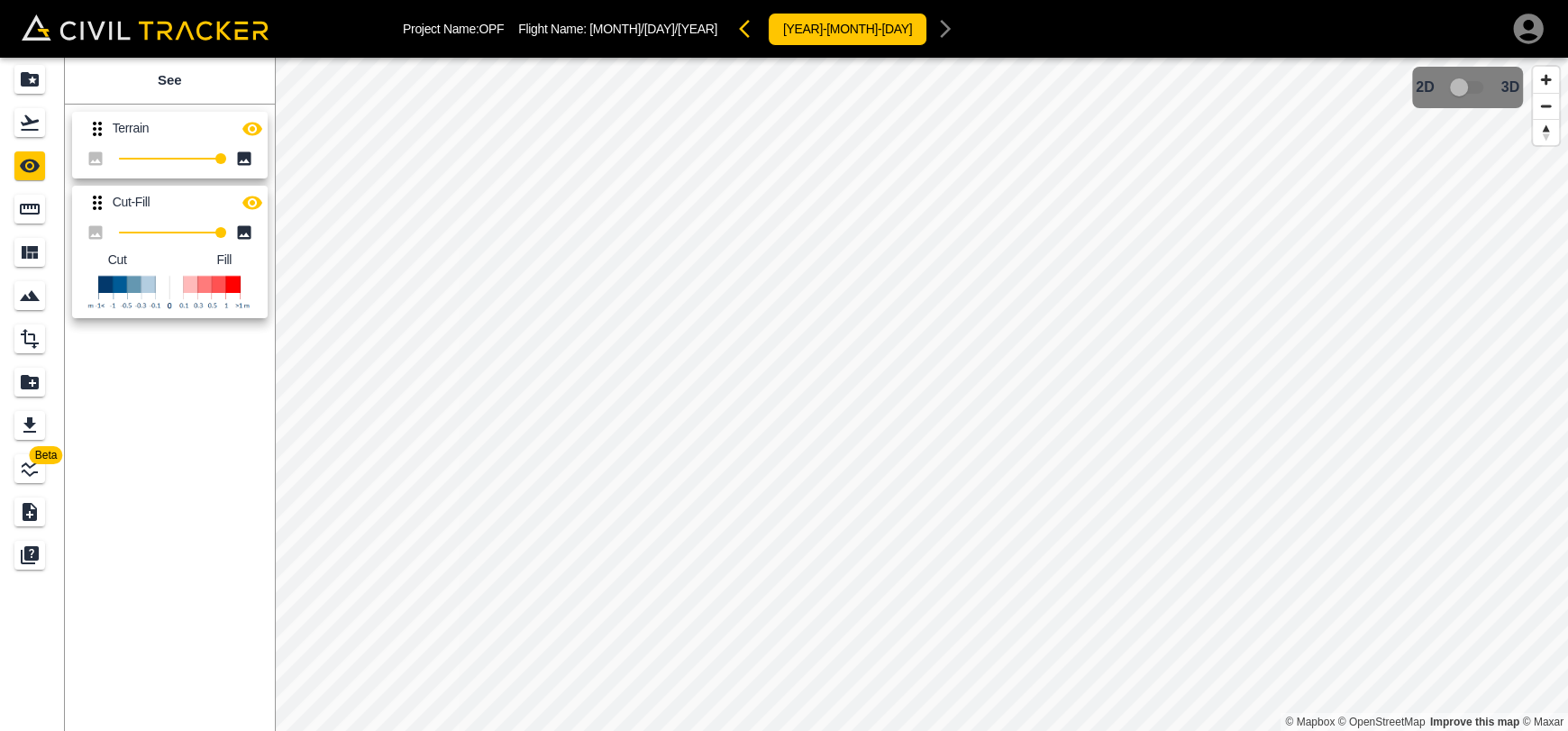 click at bounding box center (252, 129) 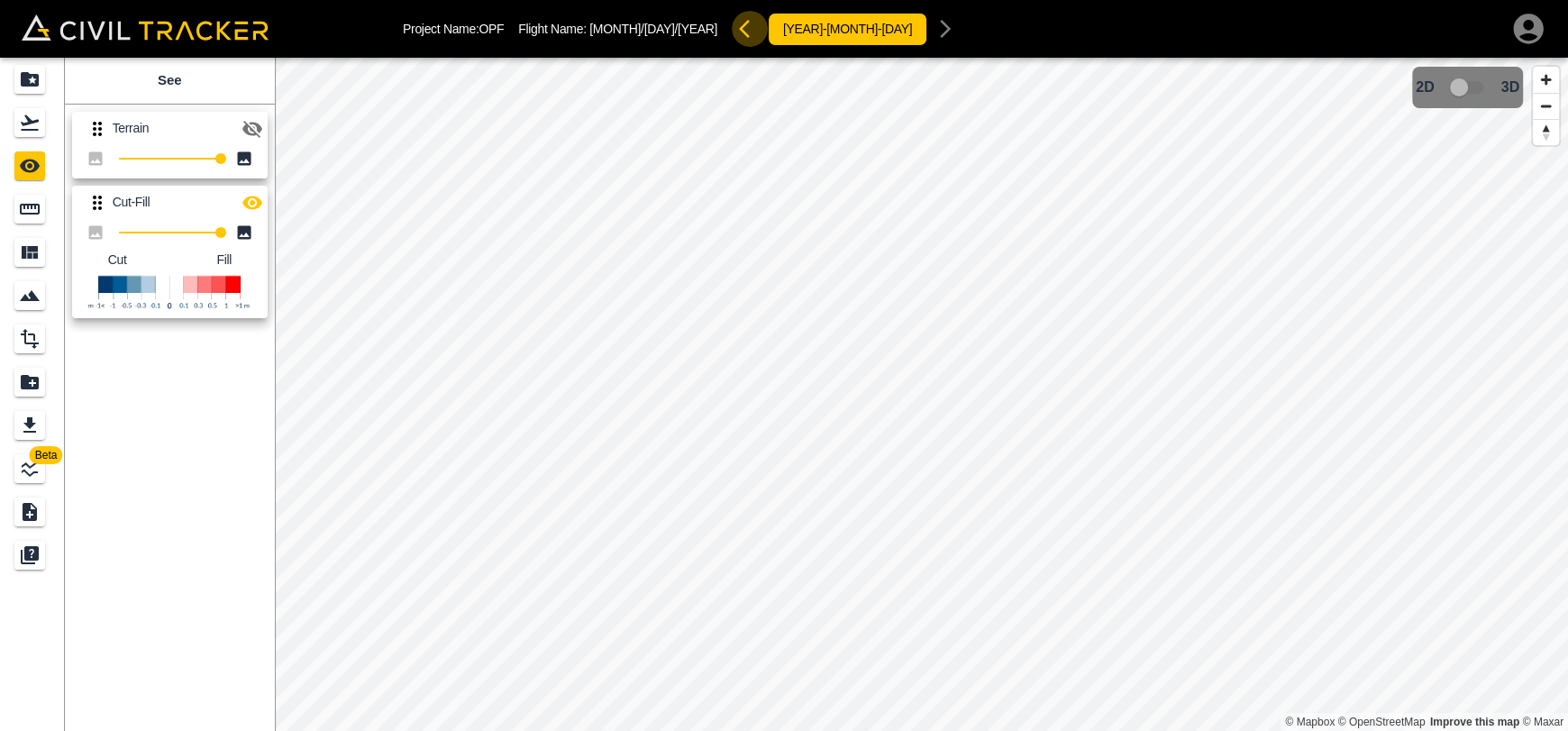 click at bounding box center [750, 29] 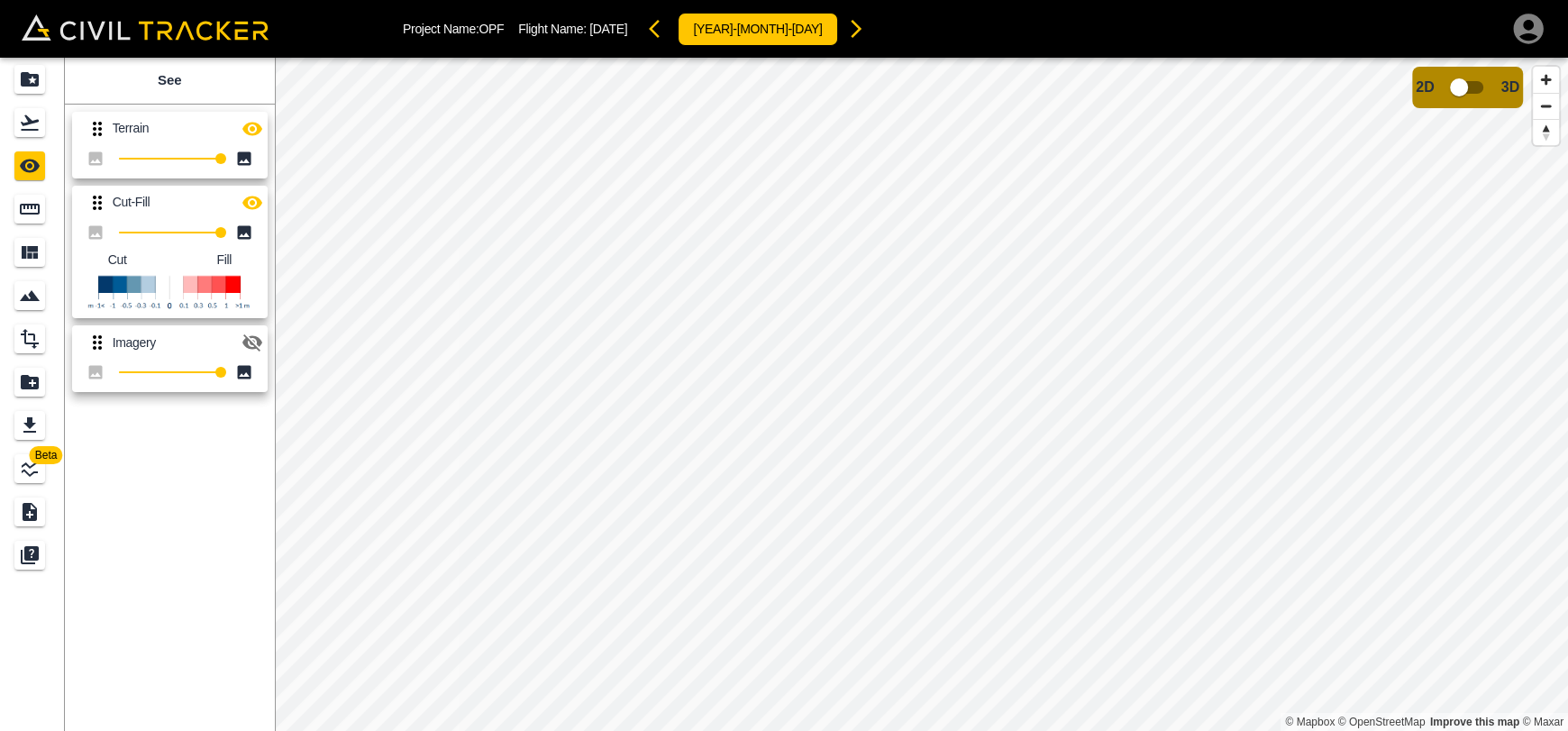 click at bounding box center (856, 29) 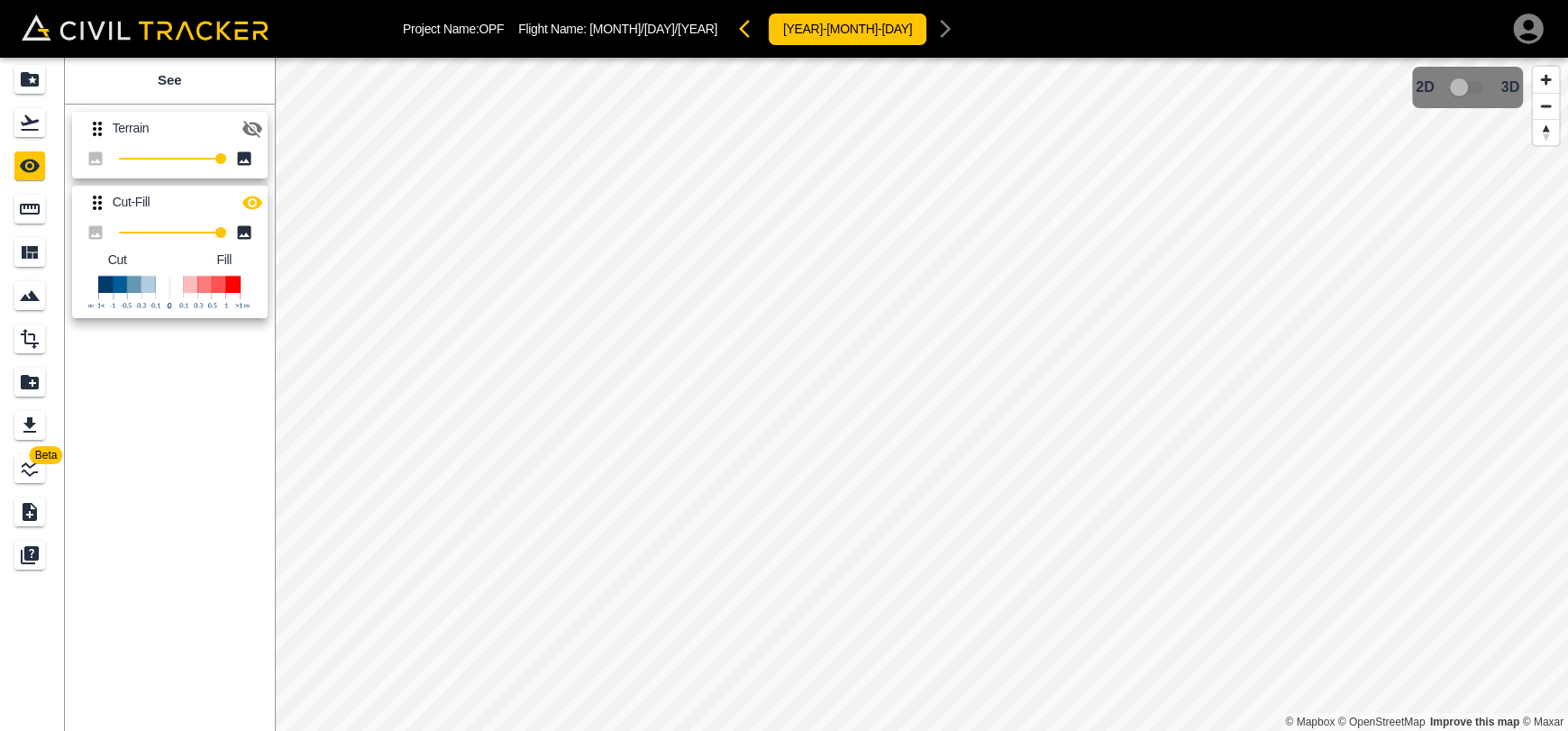 click at bounding box center (252, 129) 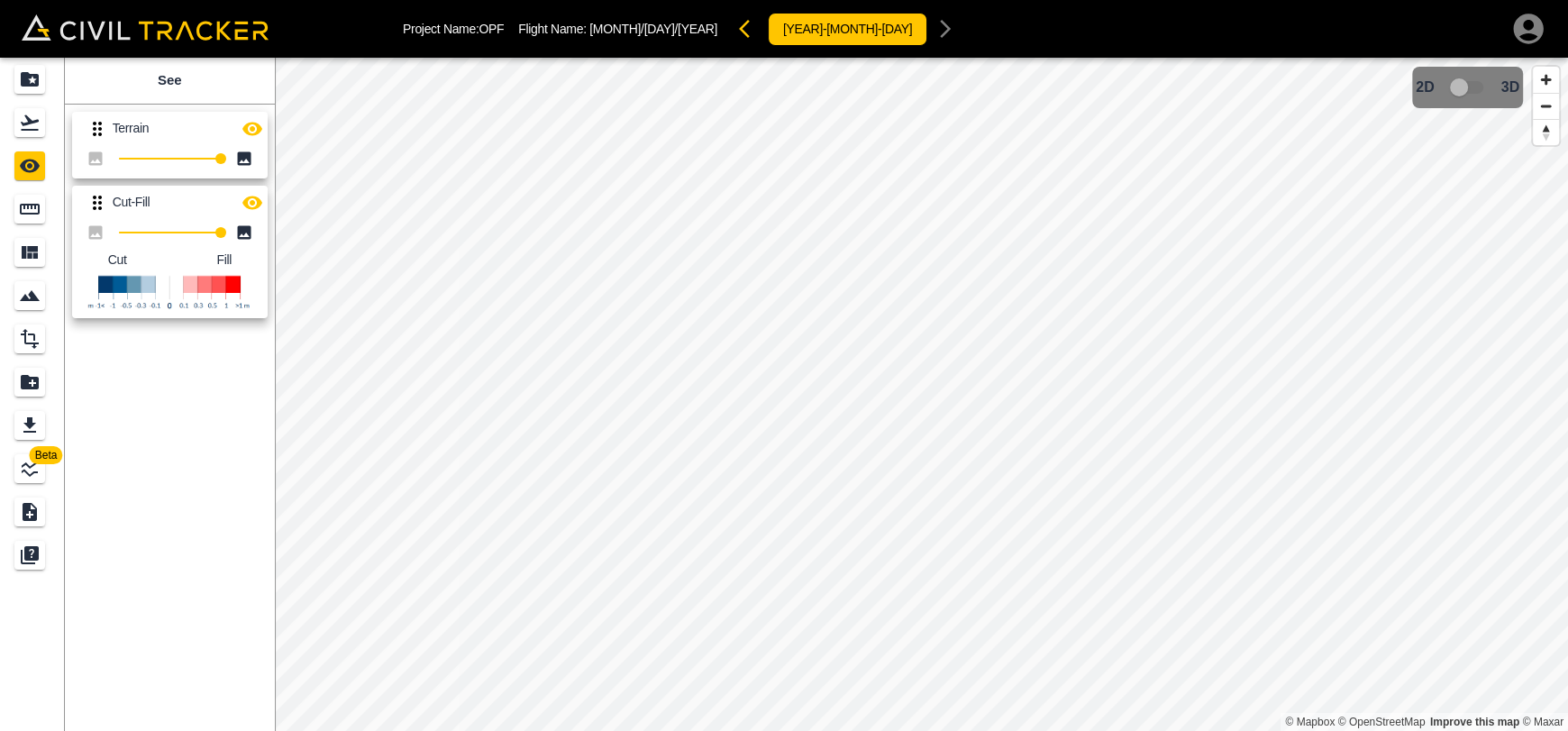 click at bounding box center [750, 29] 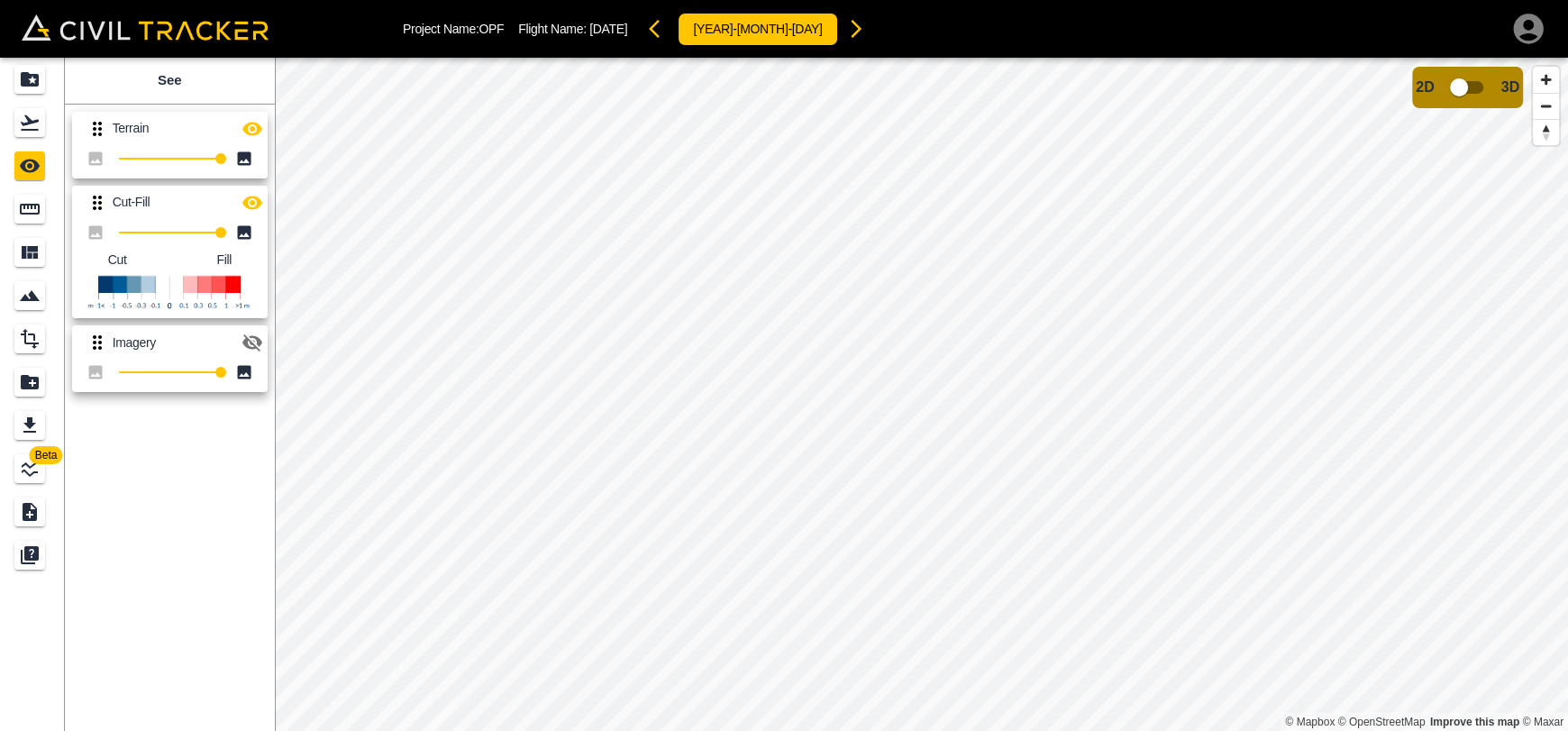 click at bounding box center (856, 29) 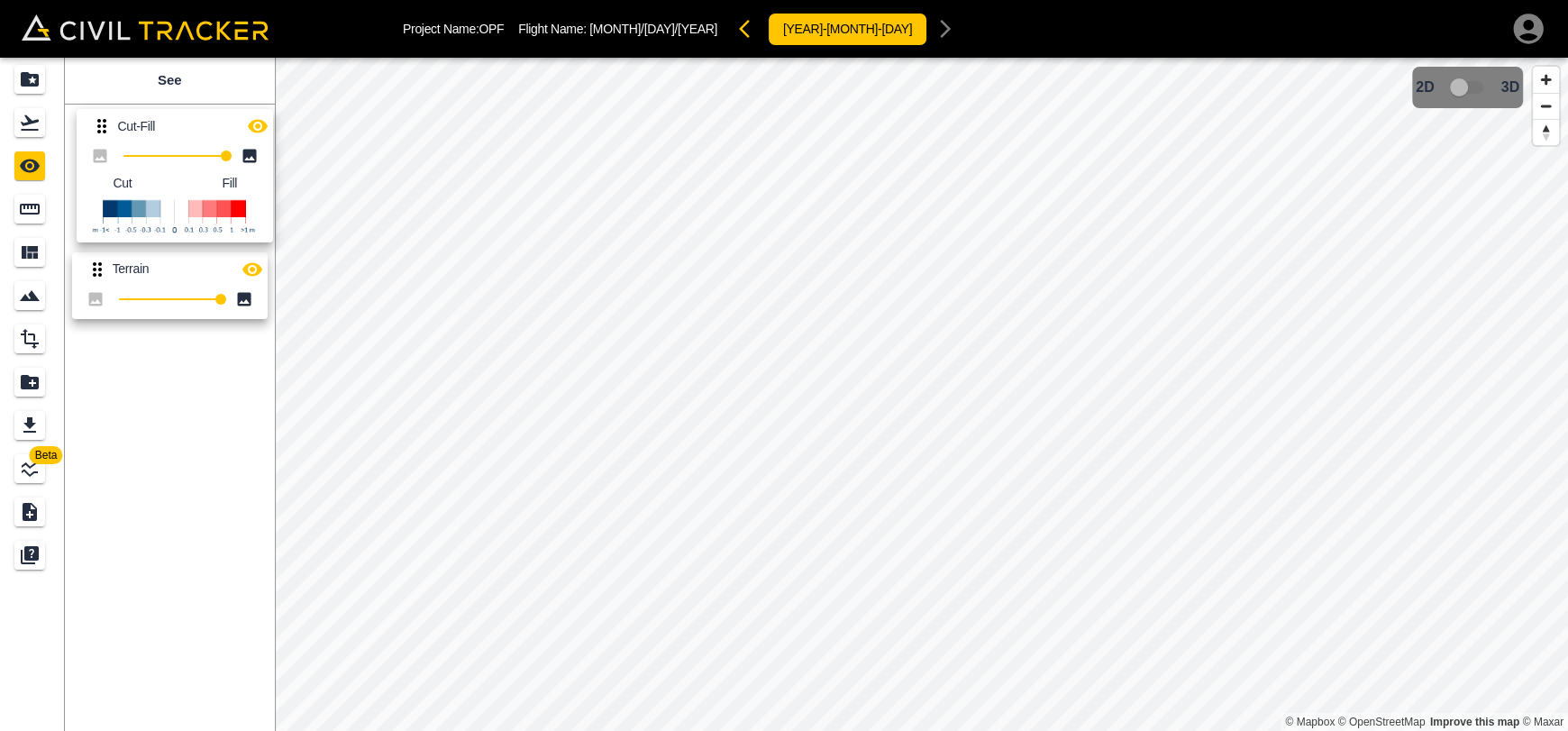 drag, startPoint x: 90, startPoint y: 201, endPoint x: 95, endPoint y: 126, distance: 75.16648 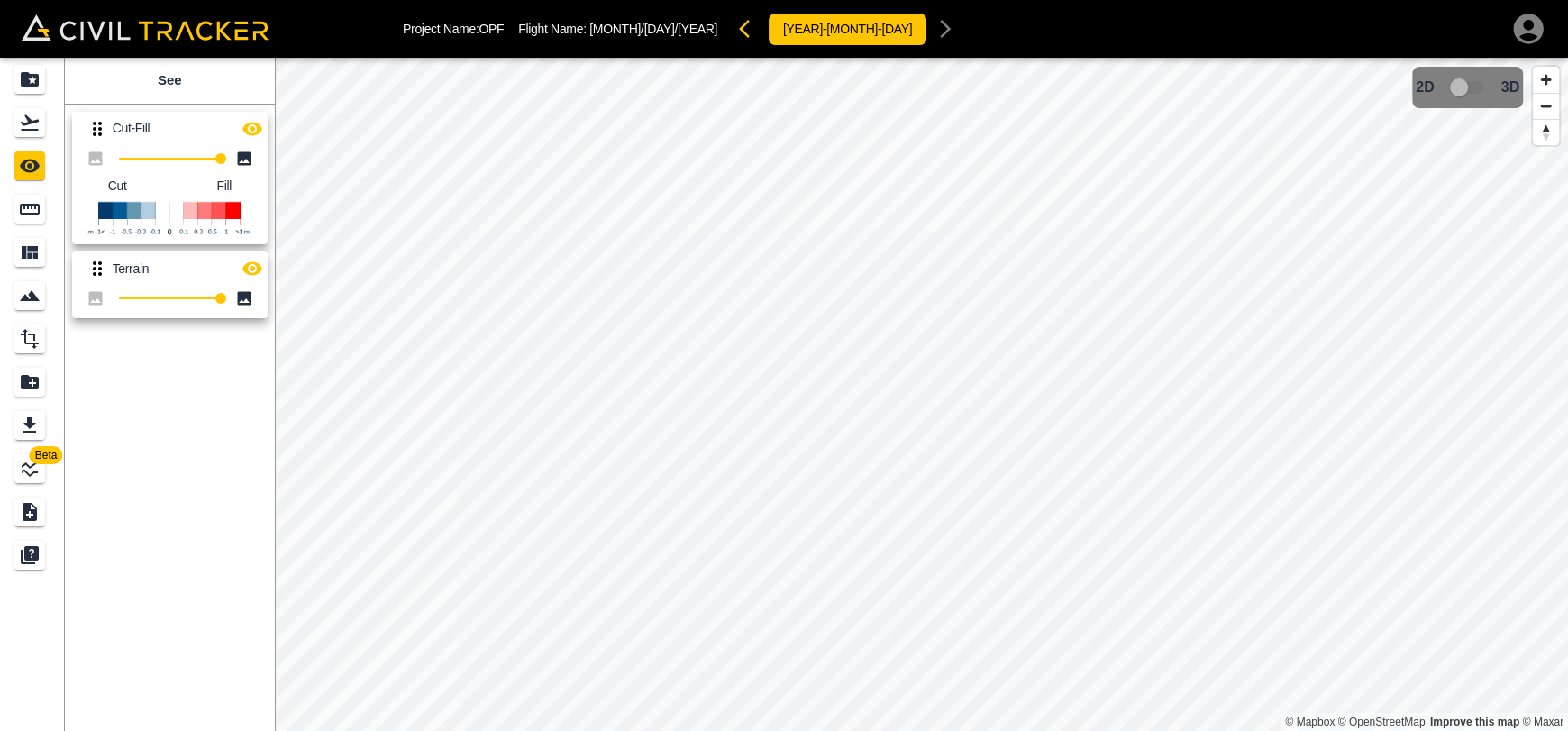 click at bounding box center (744, 29) 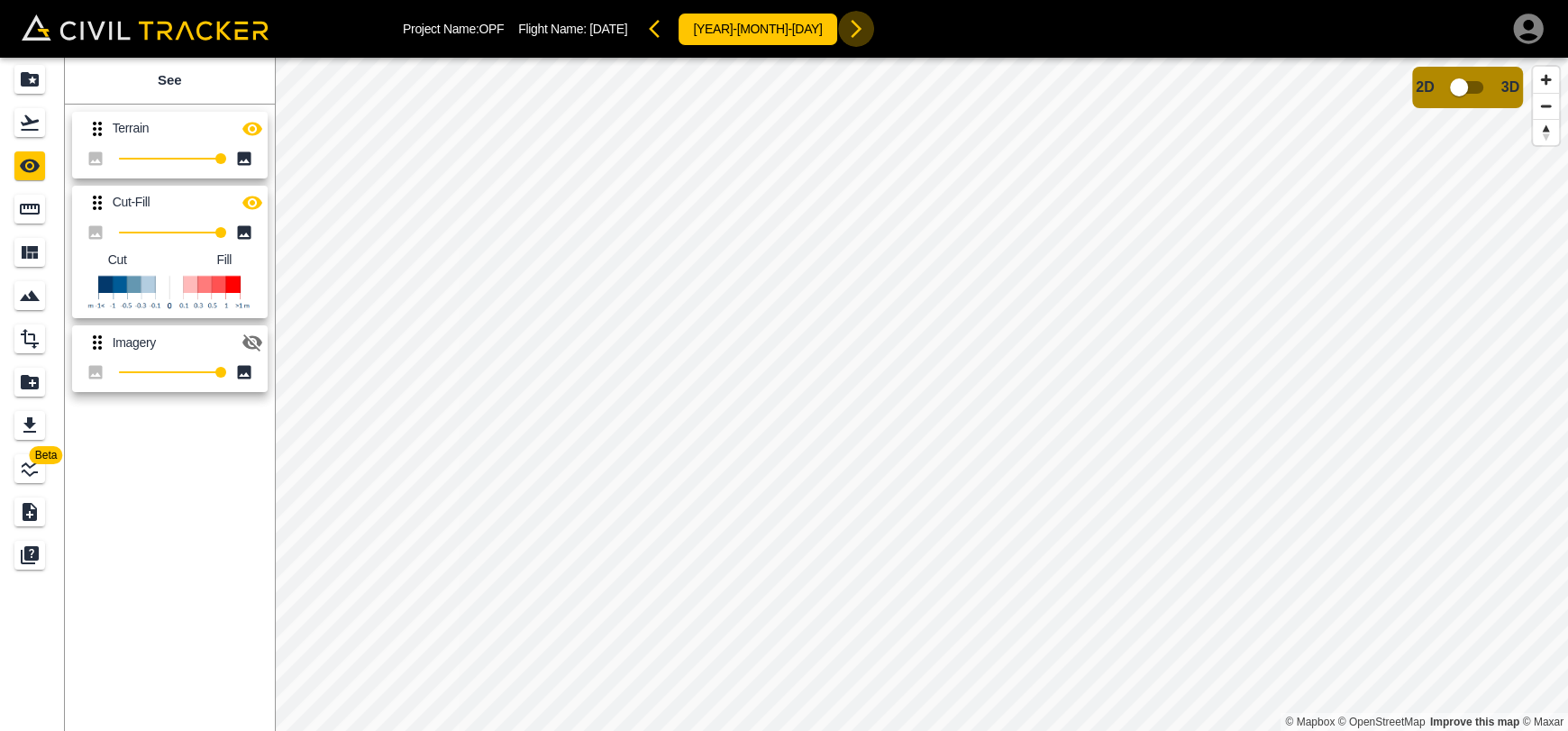 click at bounding box center [856, 29] 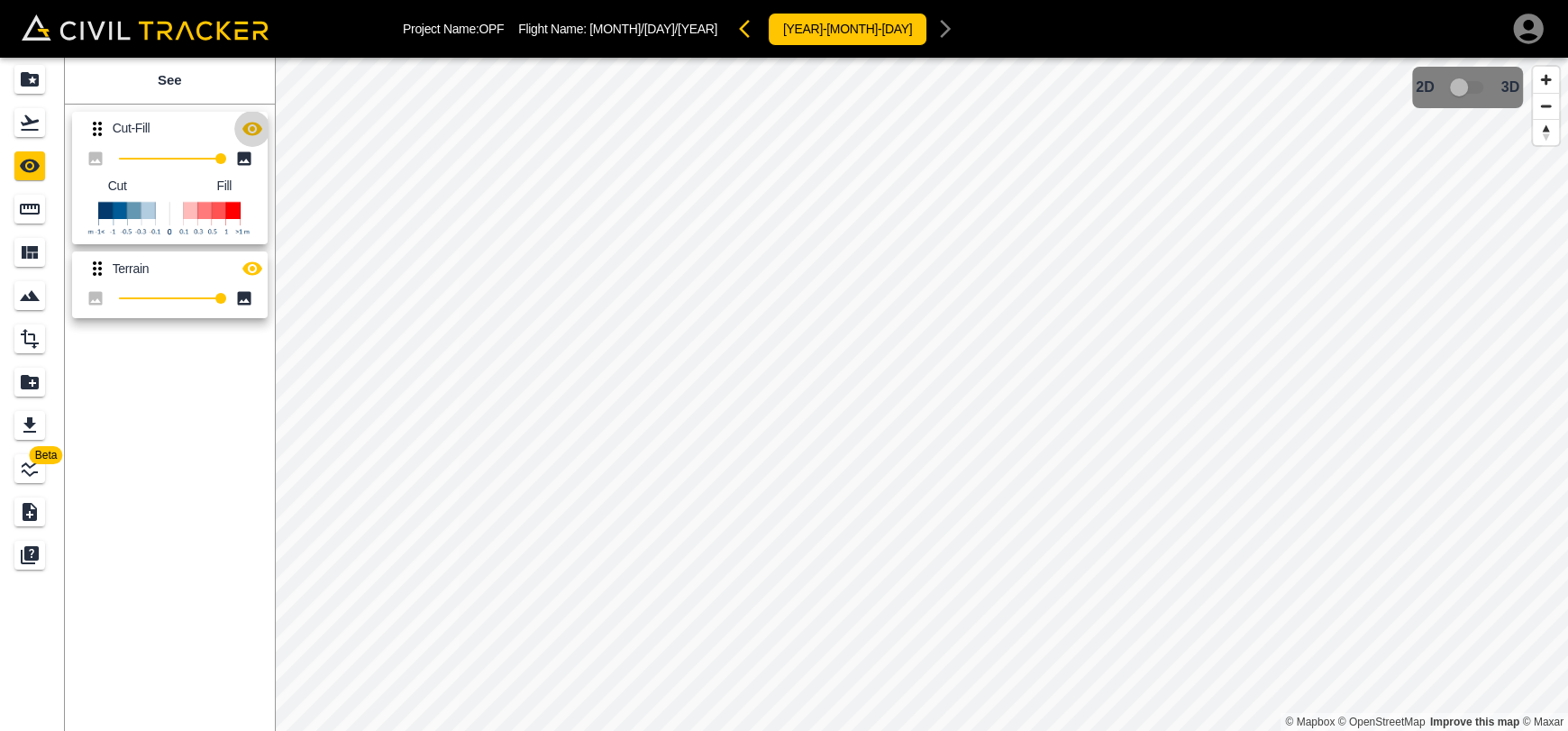 click at bounding box center [252, 128] 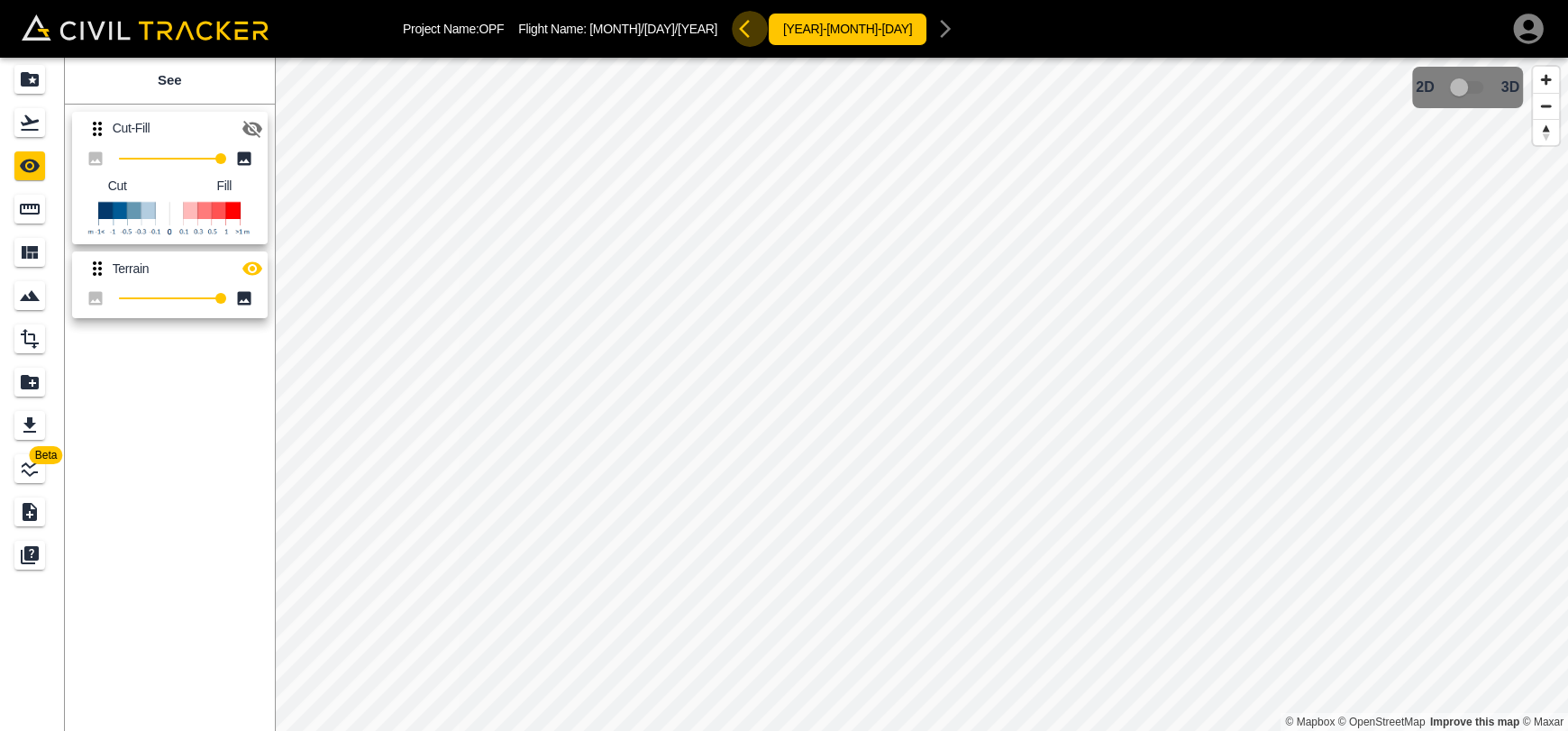 click at bounding box center (750, 29) 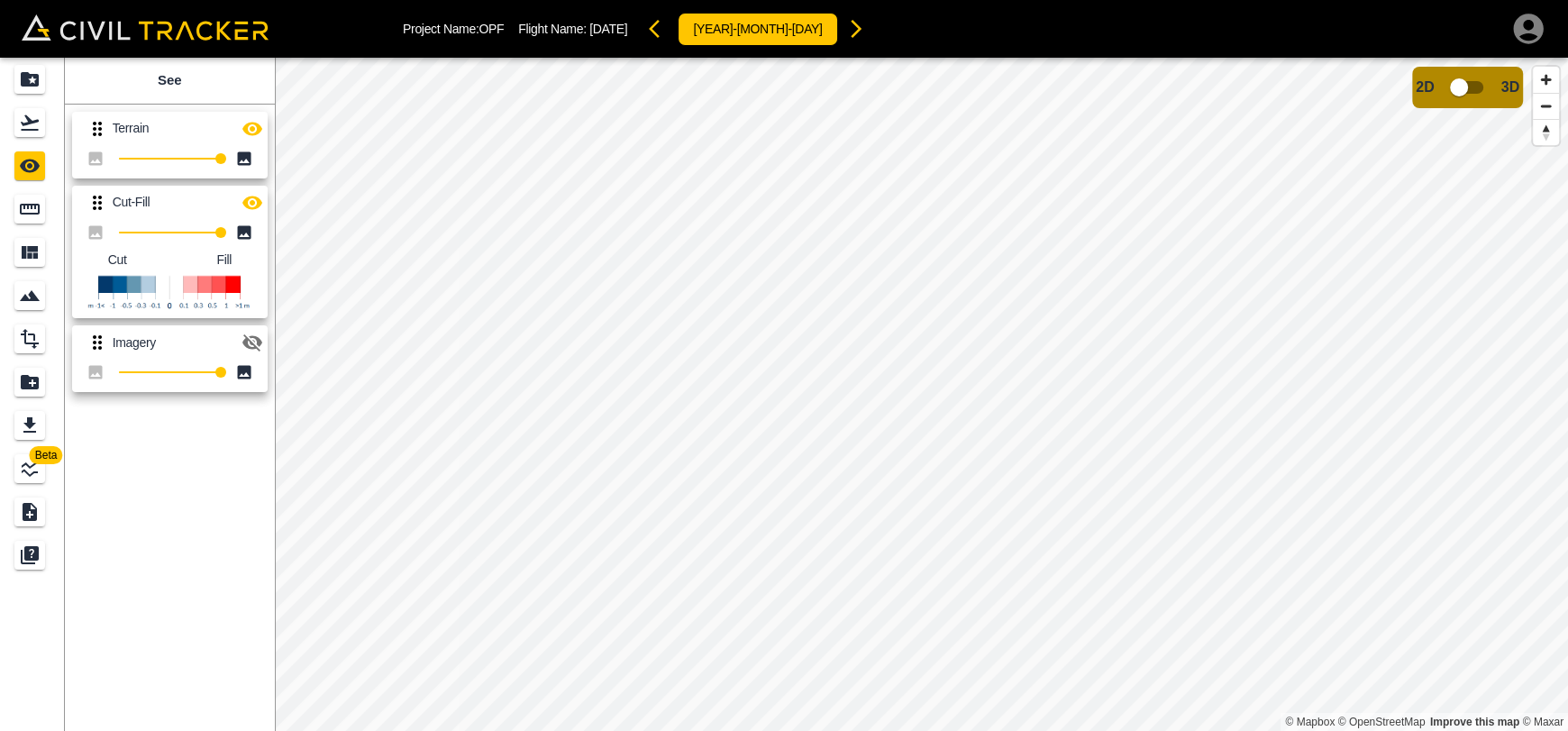 click at bounding box center (856, 29) 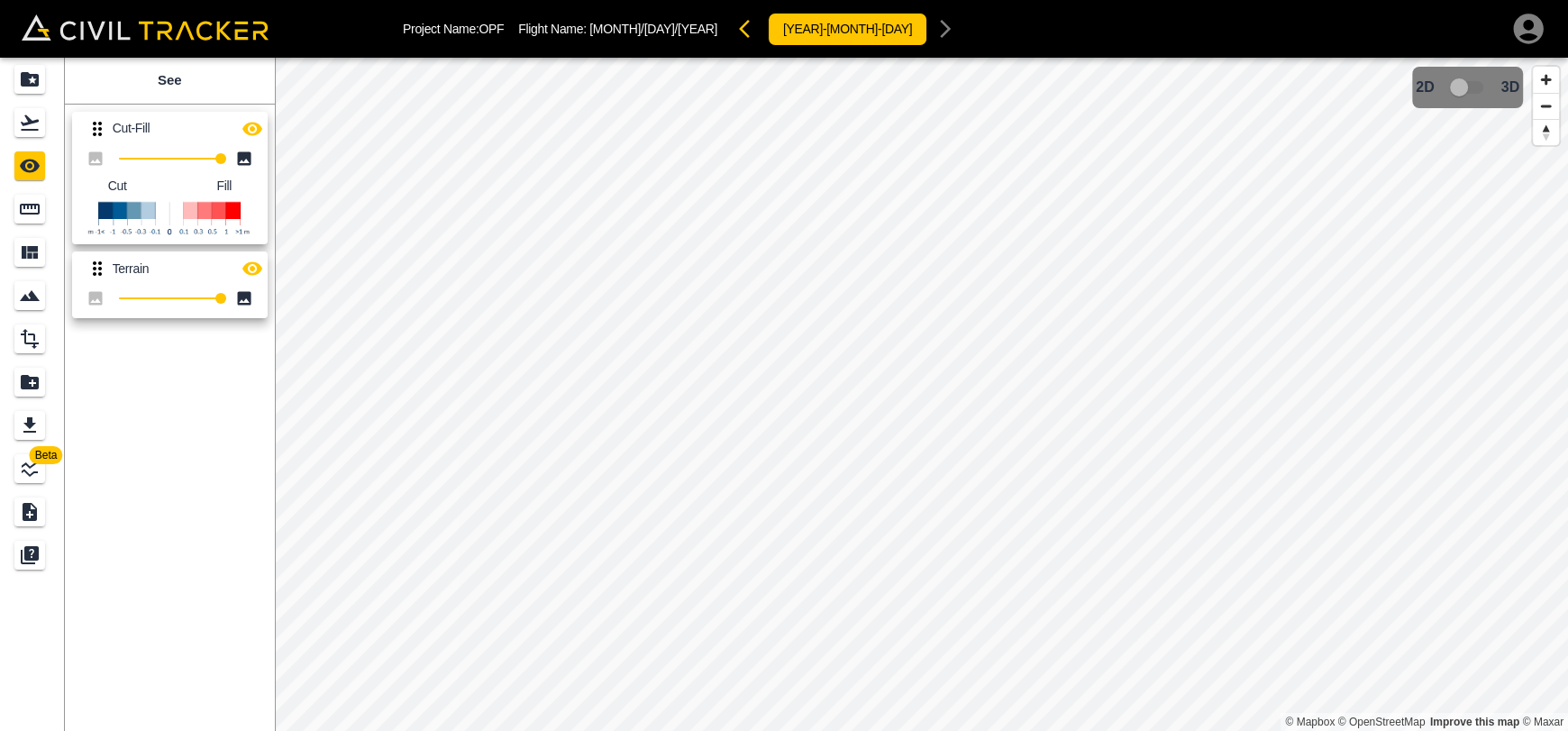 click on "Project Name: OPF Flight Name: [MONTH]/[DAY]/[YEAR] [DATE]" at bounding box center (784, 29) 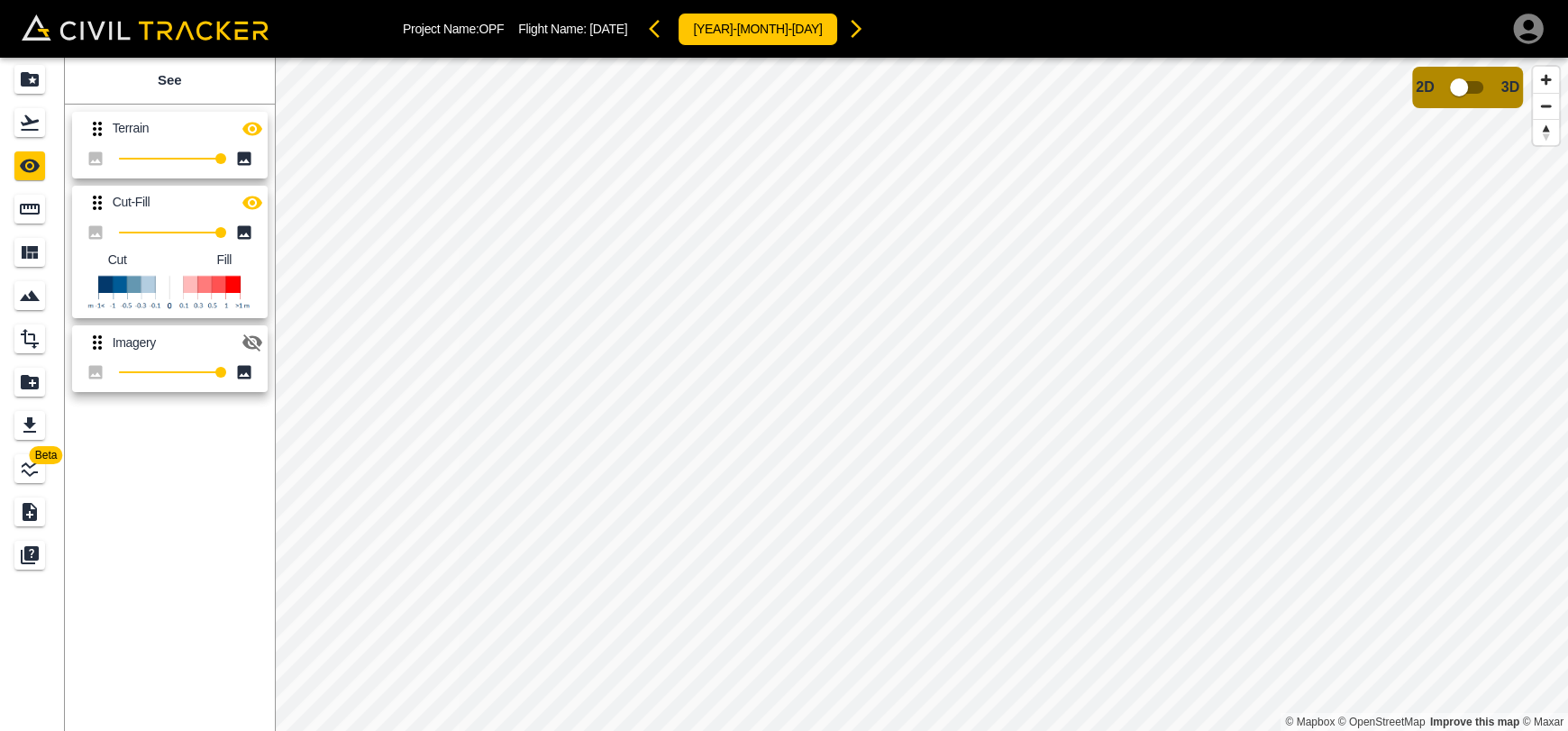 click at bounding box center (856, 29) 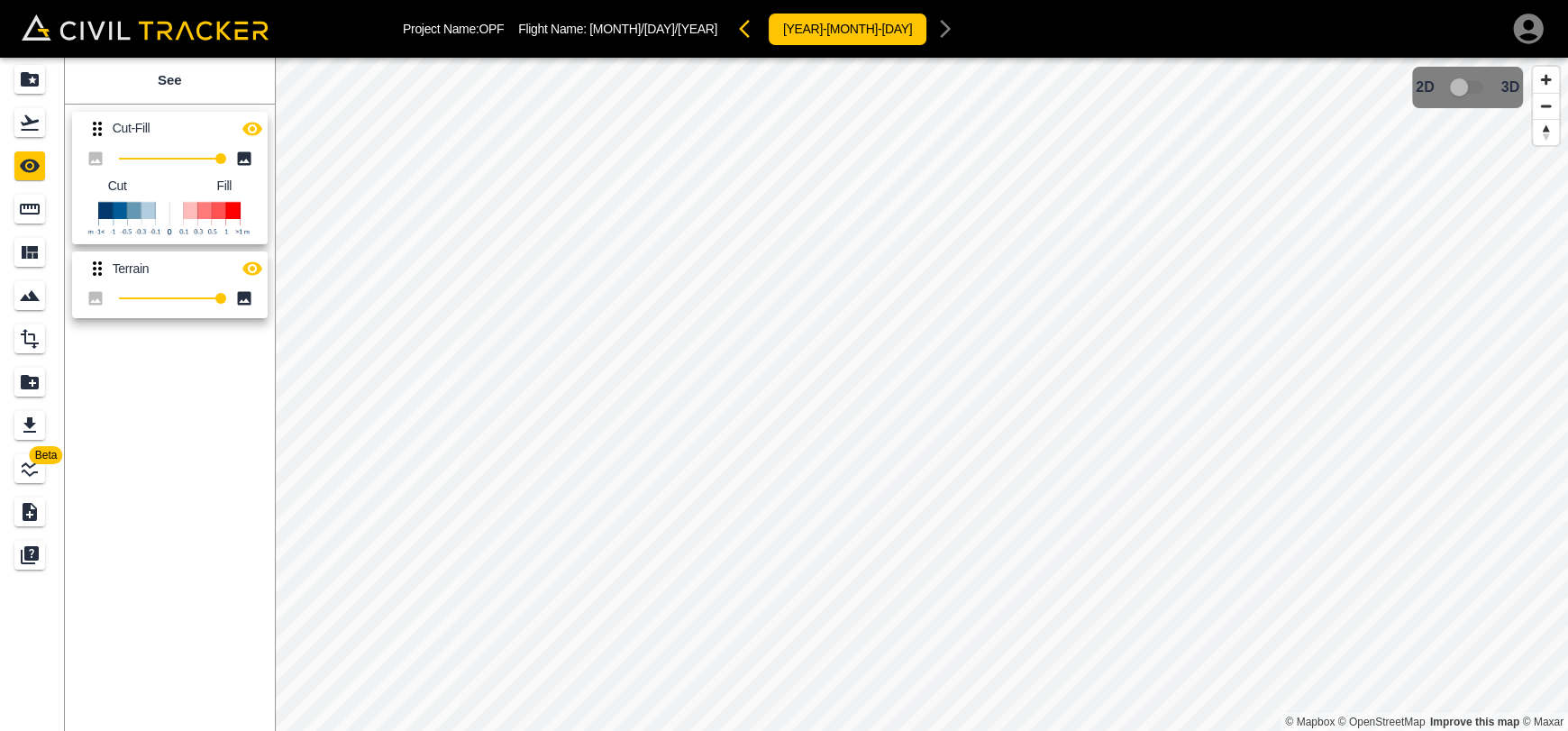click at bounding box center [252, 129] 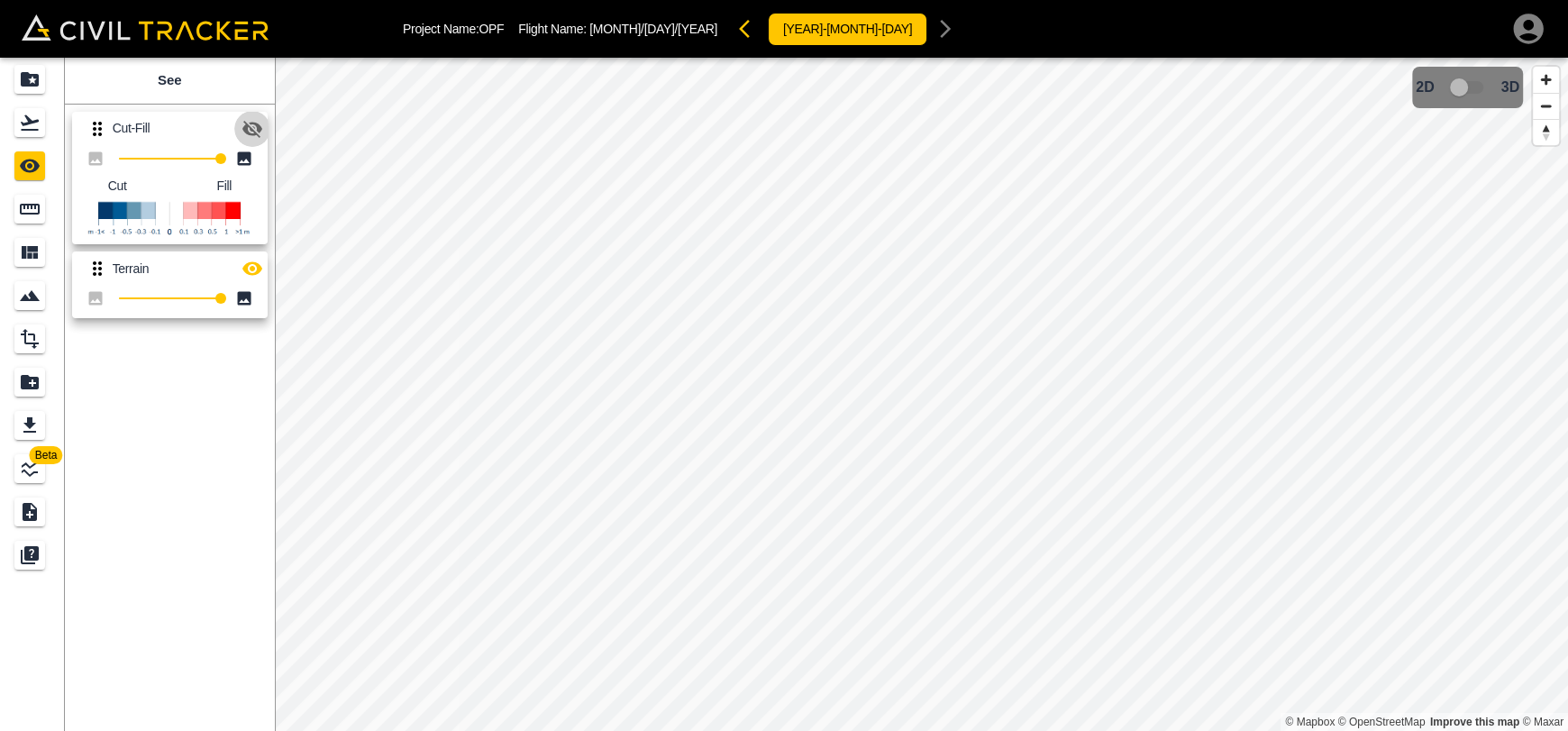 click at bounding box center (252, 129) 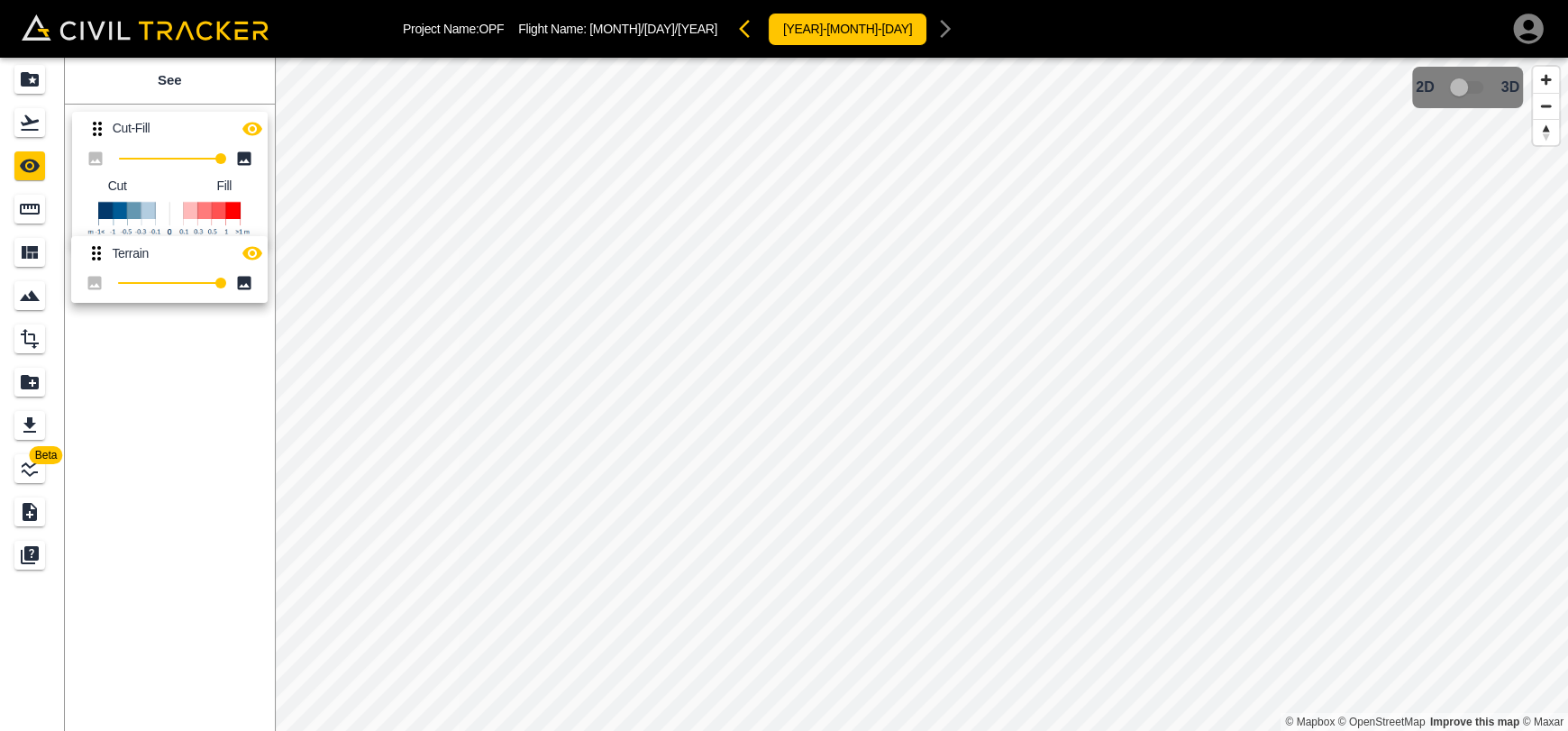 click on "Cut-Fill 100 Cut Fill Terrain 100" at bounding box center [166, 212] 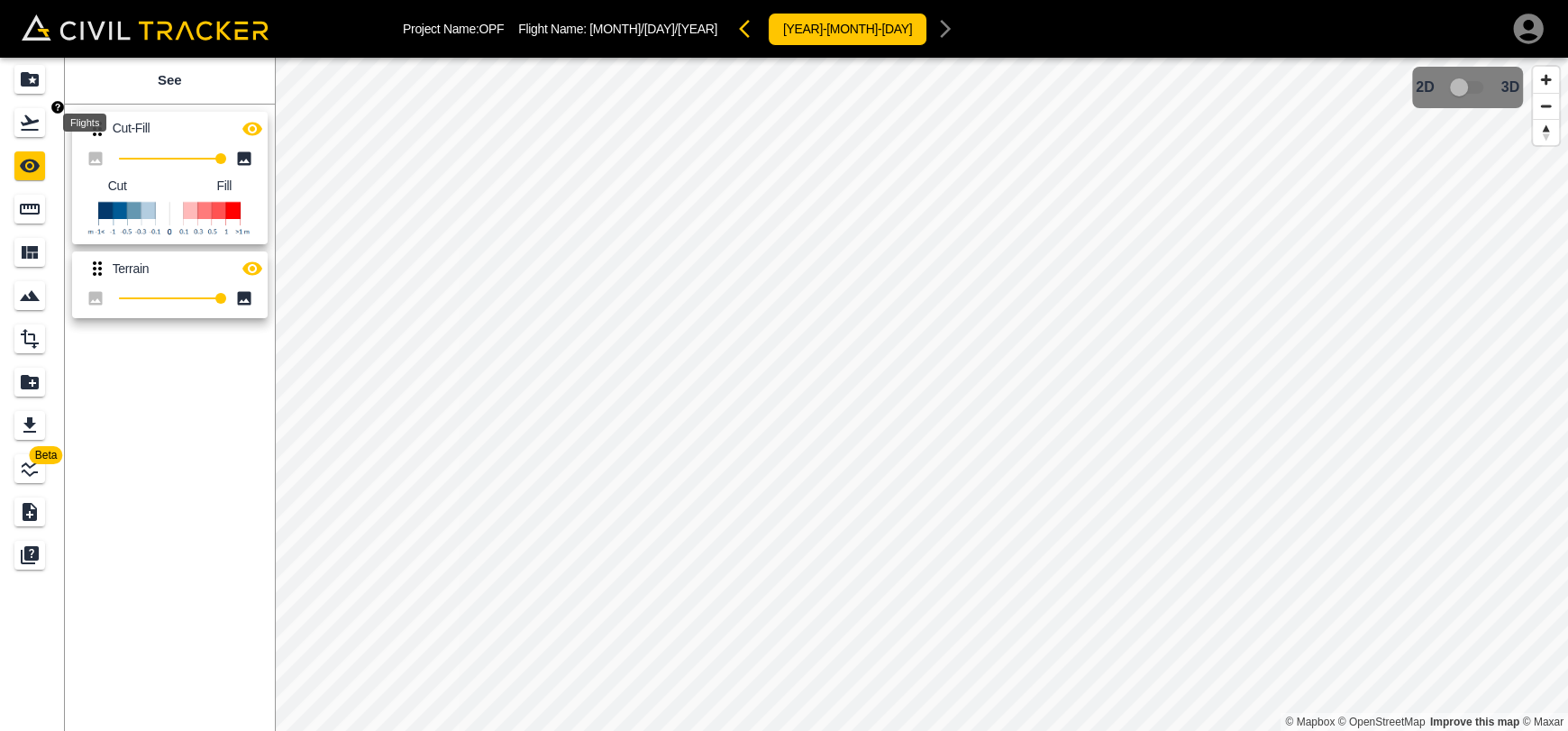 click at bounding box center (30, 123) 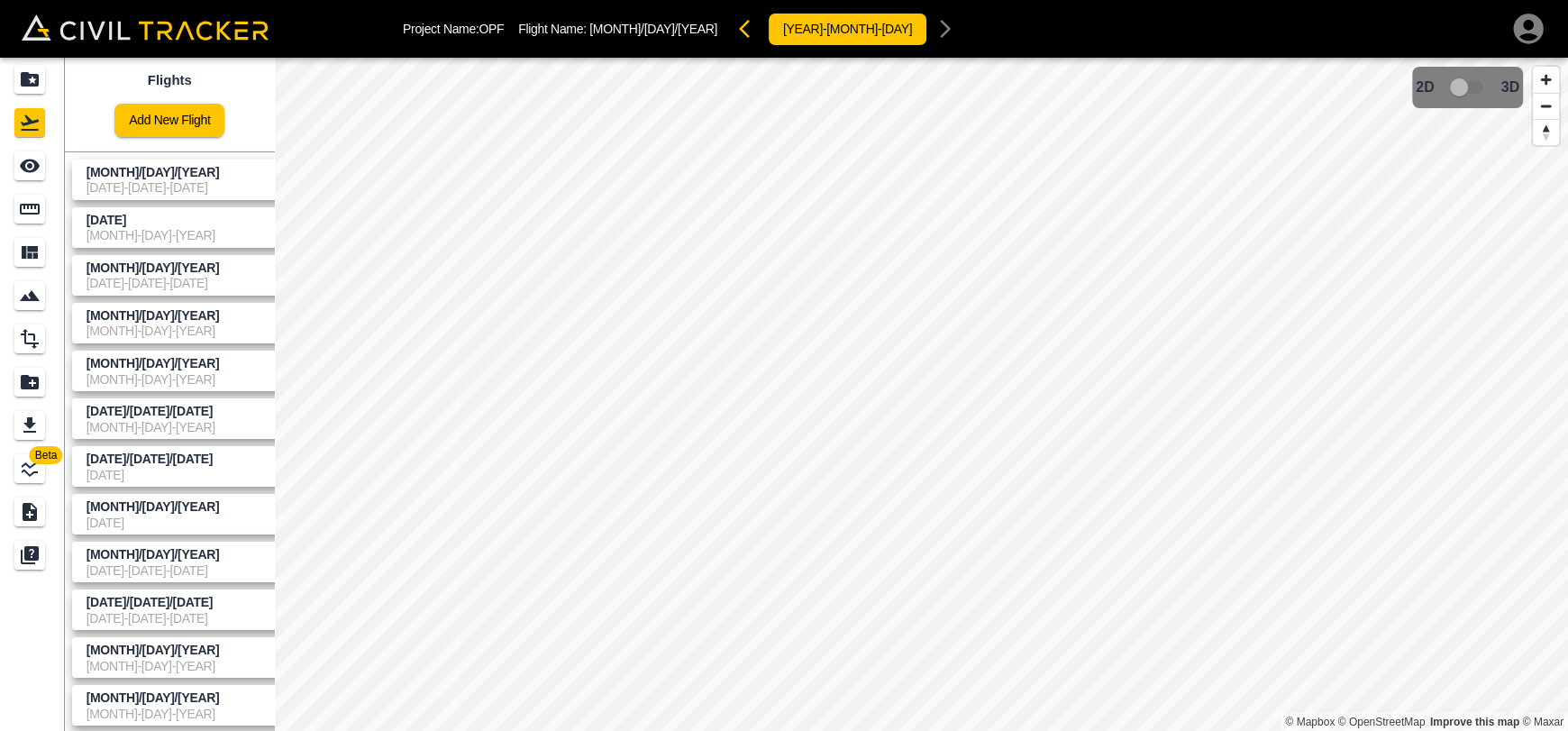 click on "[DATE]-[DATE]-[DATE]" at bounding box center [2488, 187] 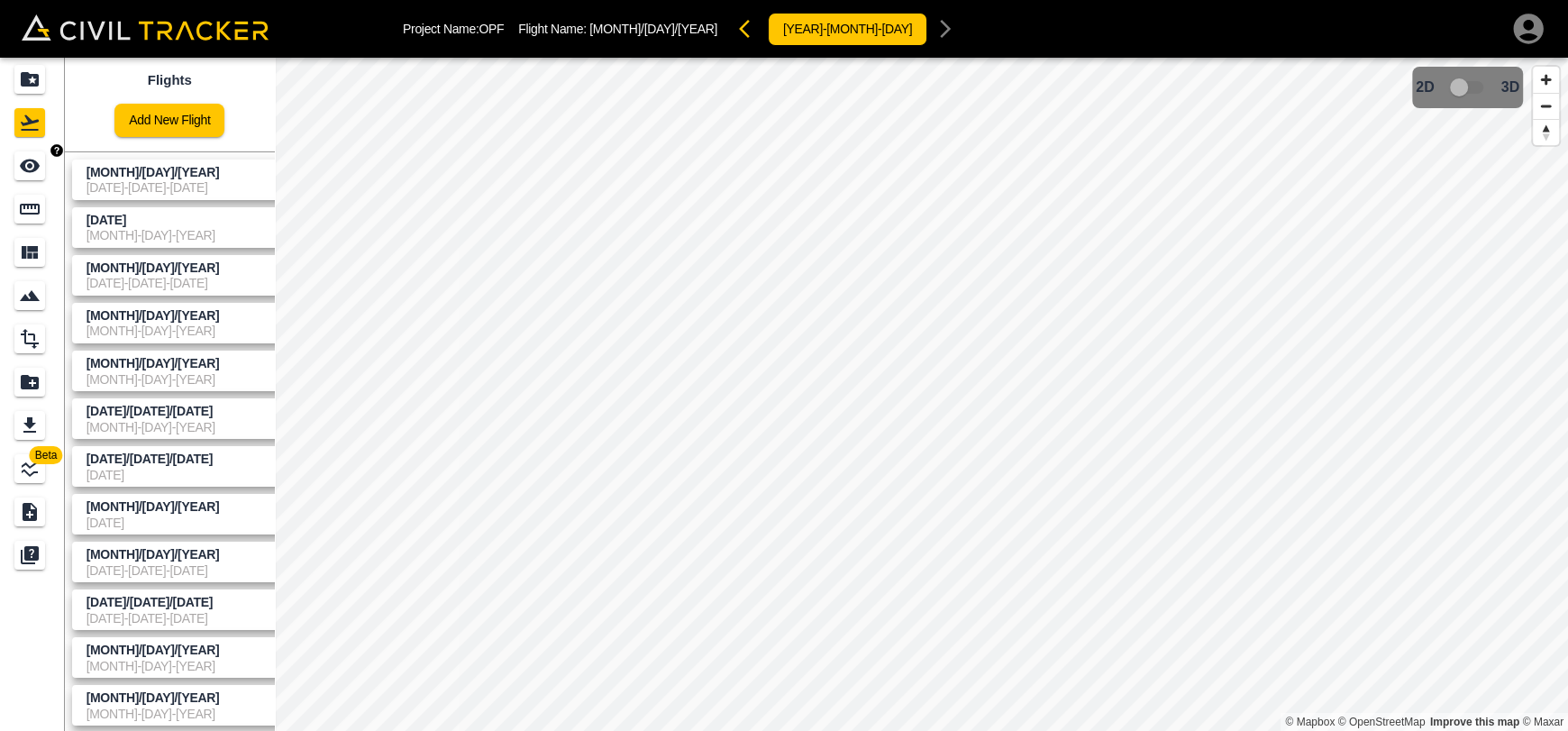 click at bounding box center [30, 166] 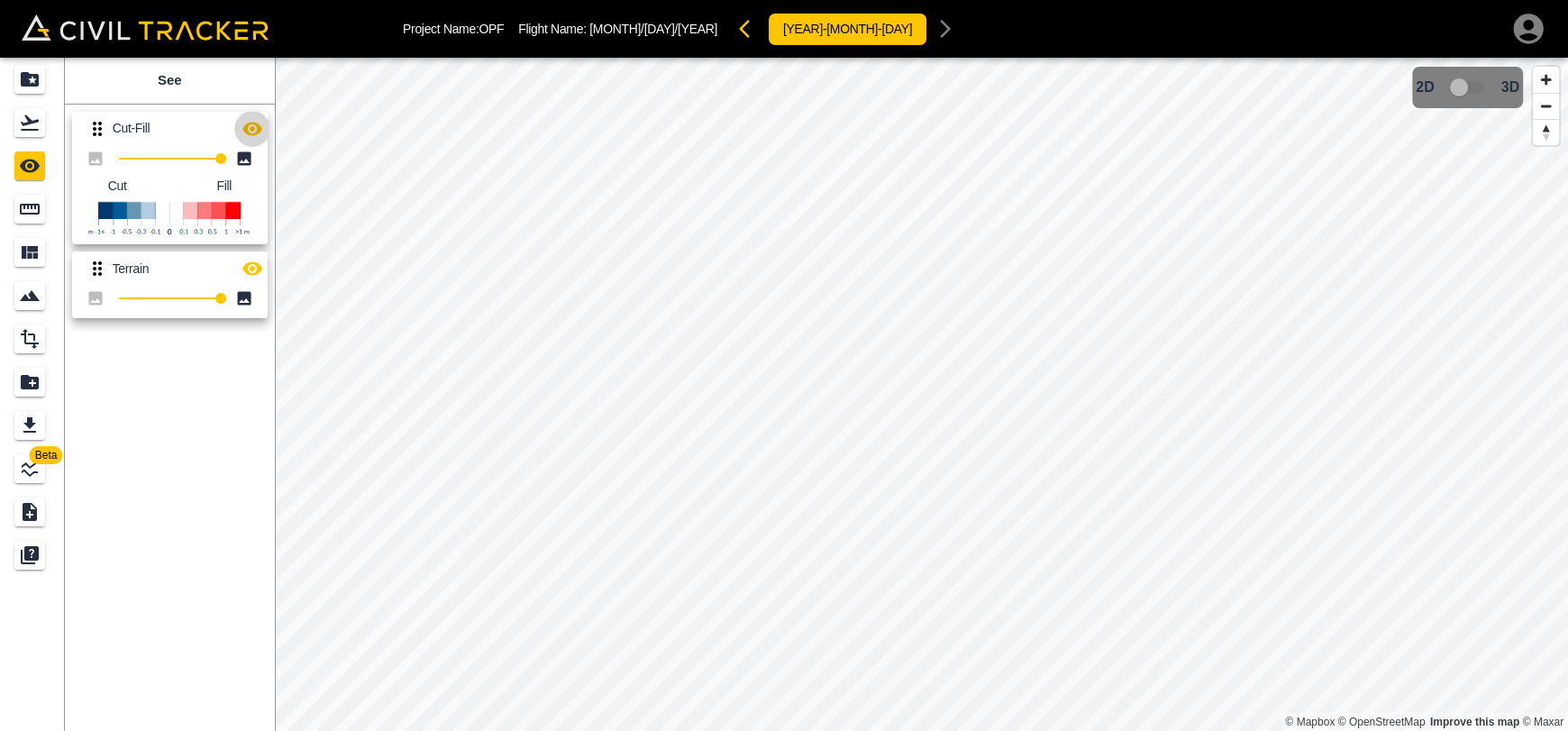 click at bounding box center [252, 129] 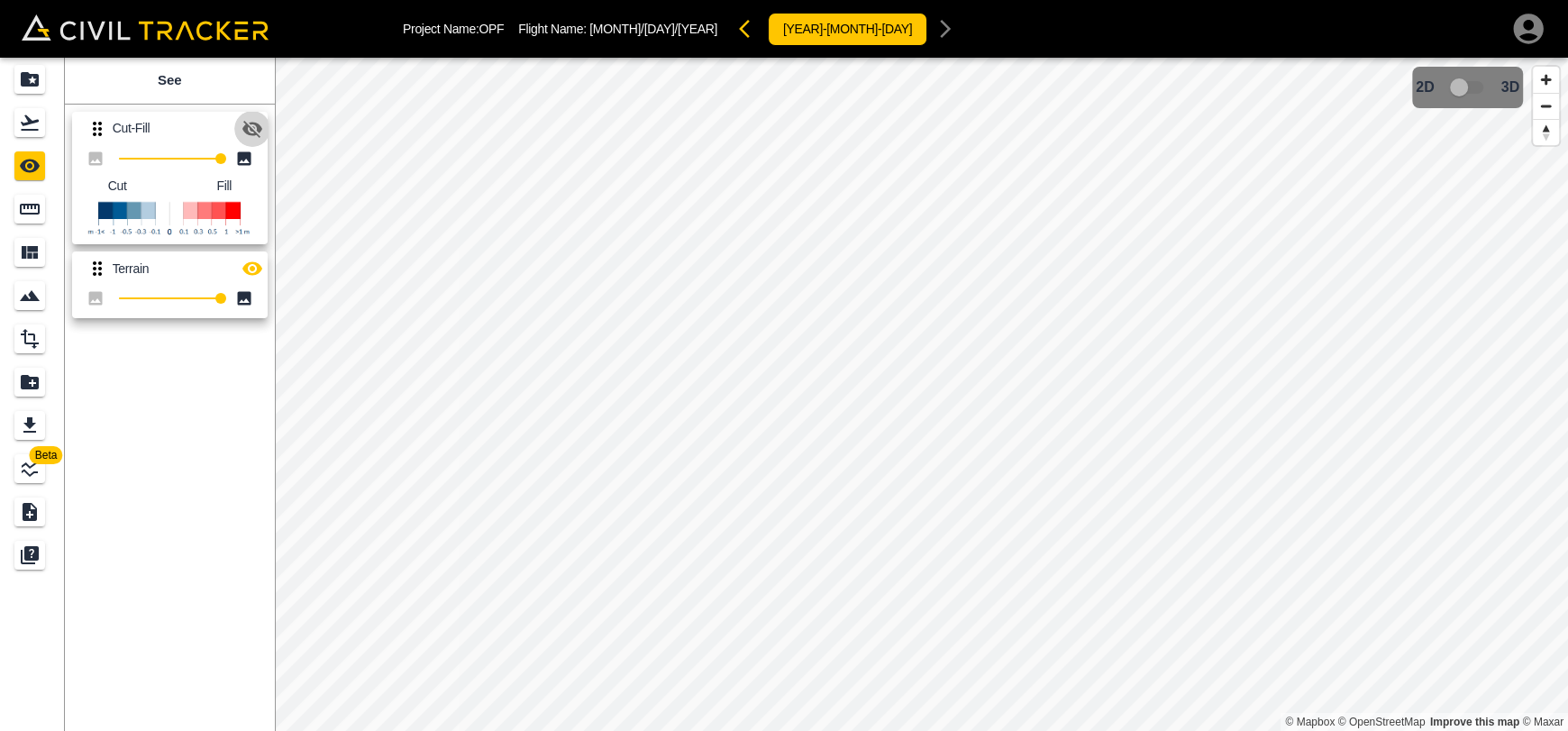 click at bounding box center [252, 129] 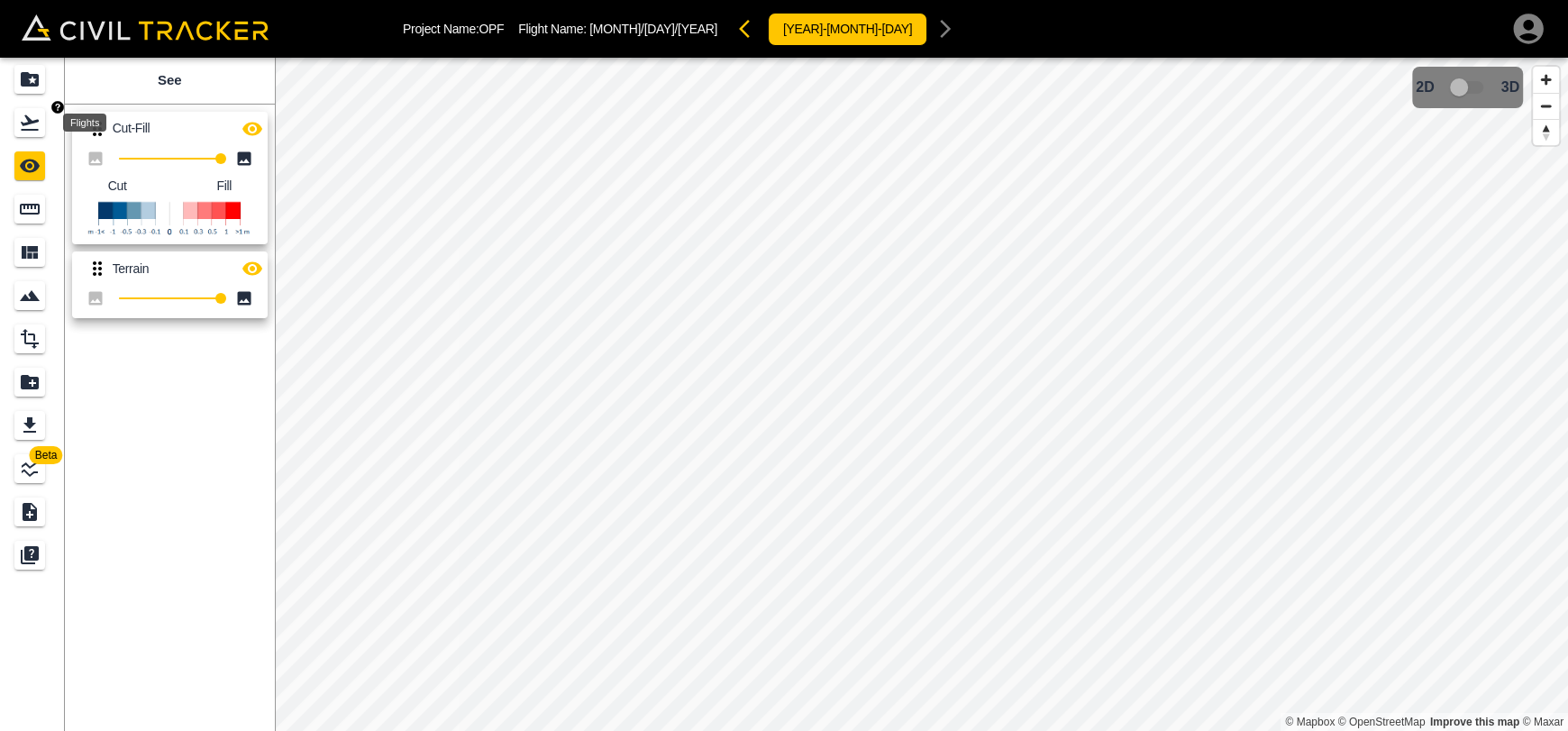 click at bounding box center [30, 123] 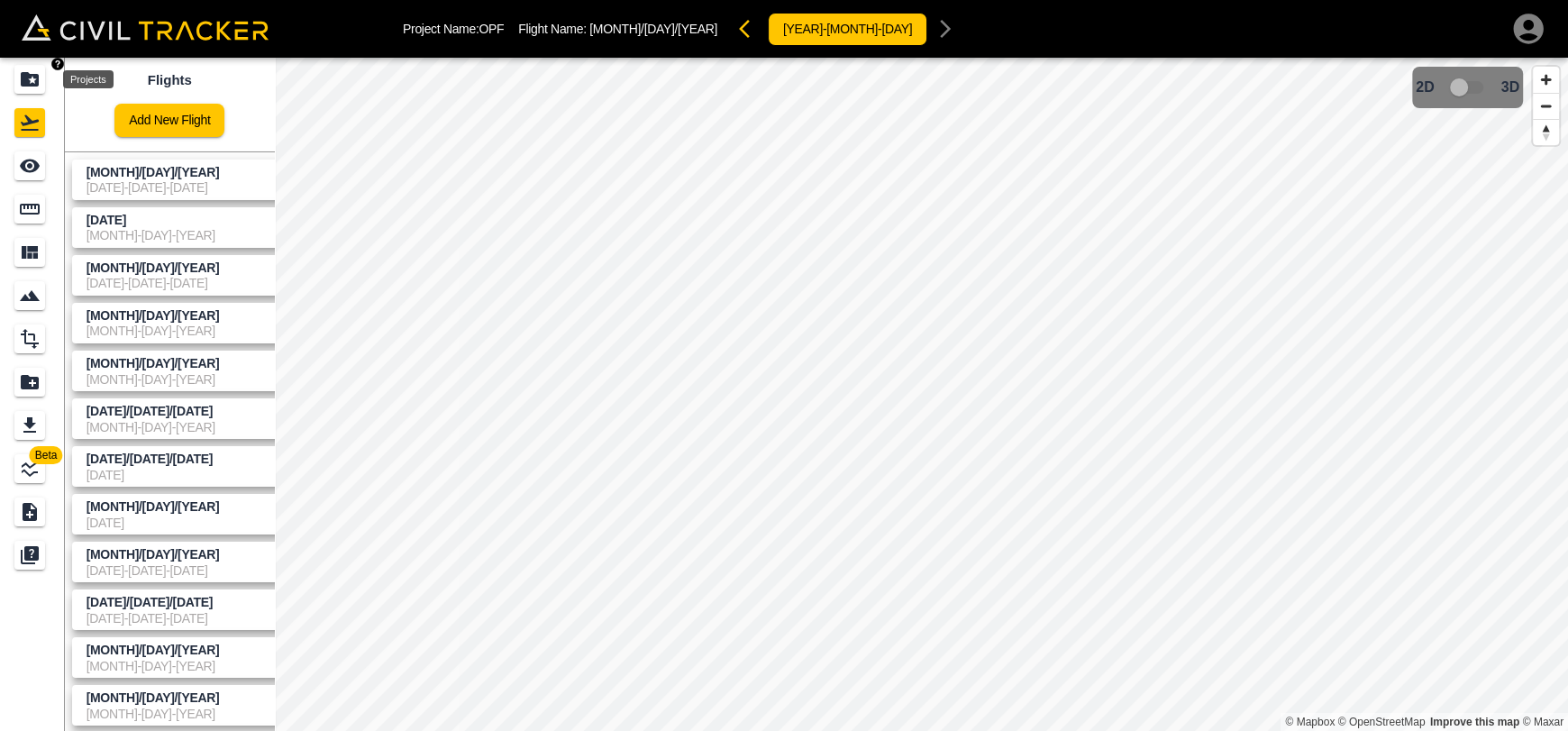 click at bounding box center (30, 79) 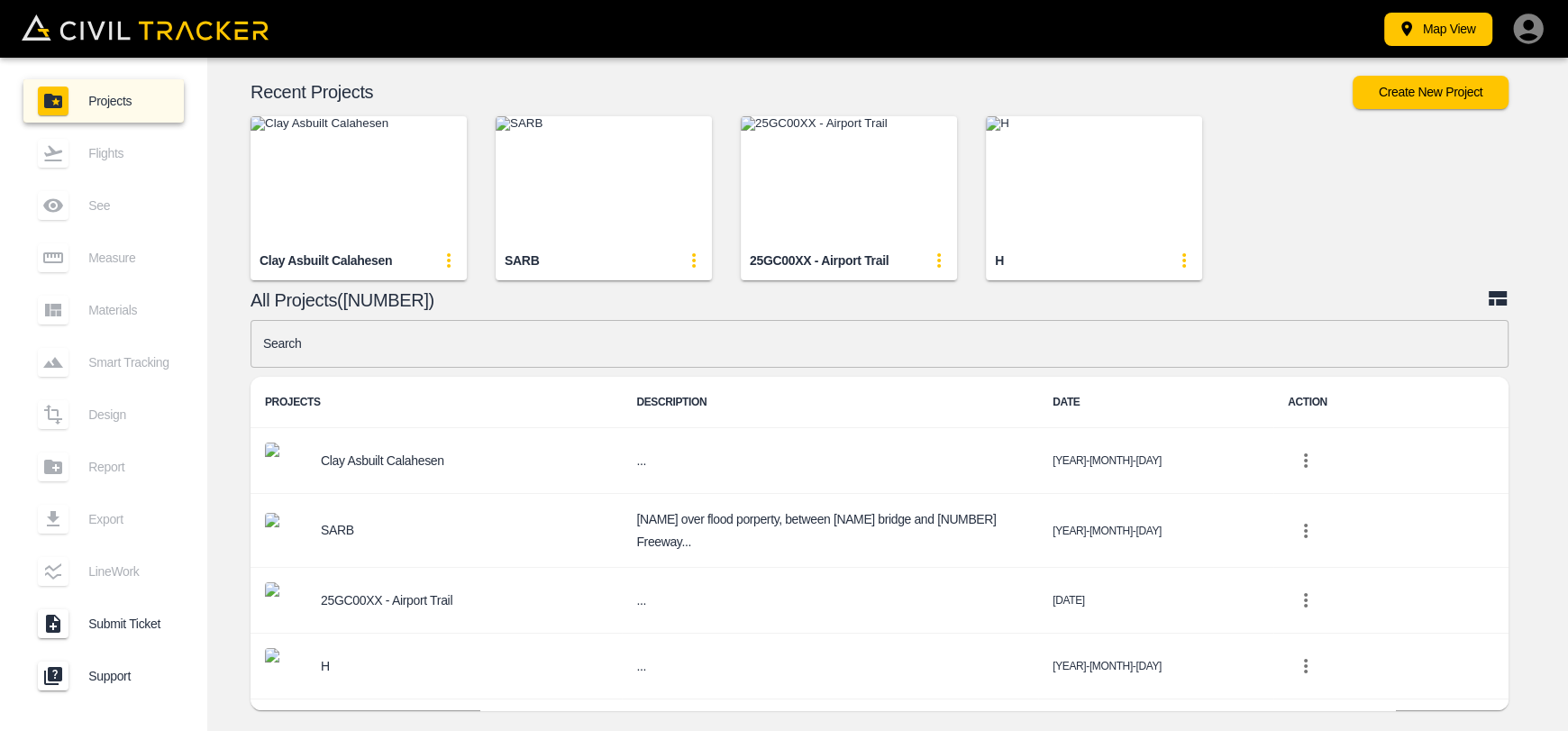 click at bounding box center [359, 179] 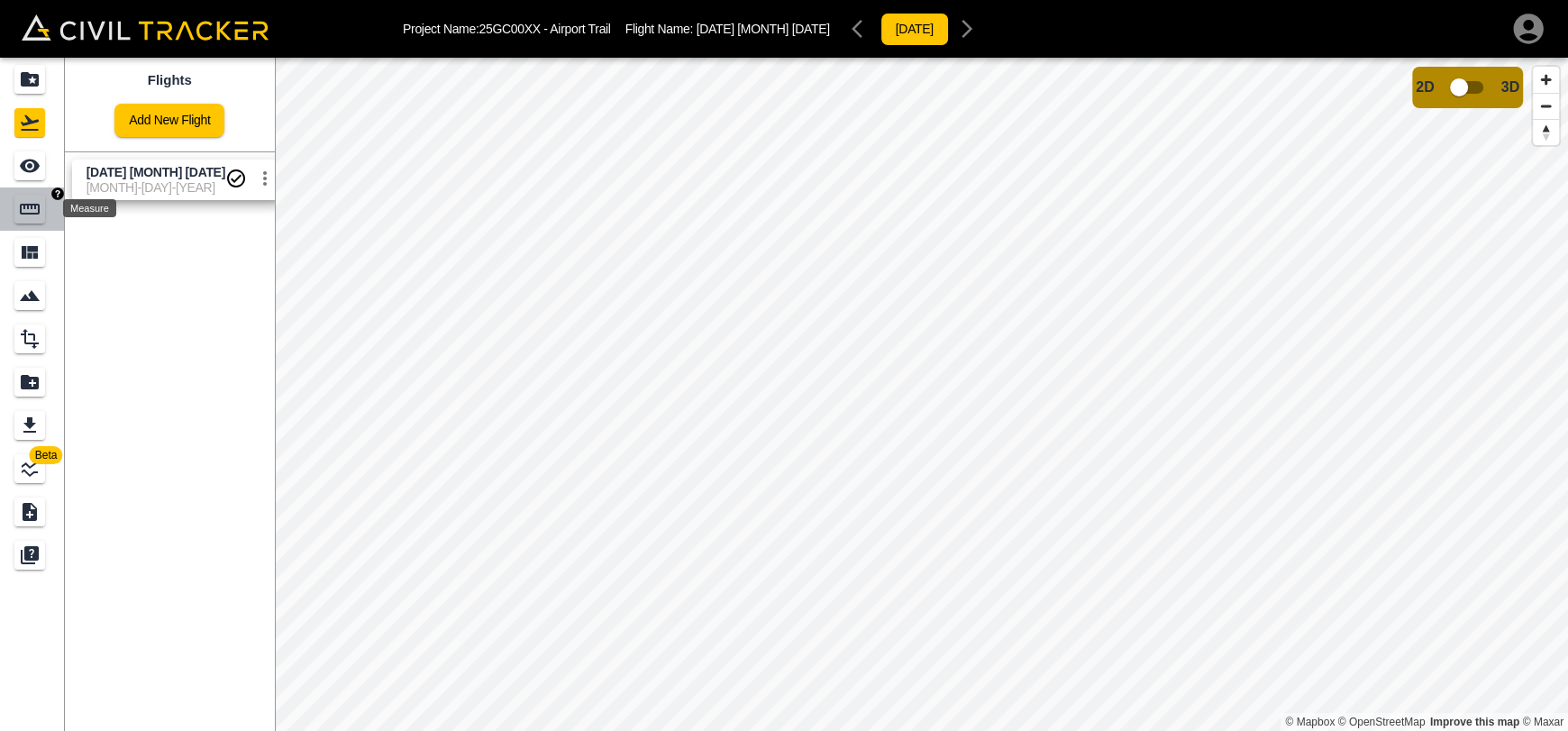 click at bounding box center (30, 209) 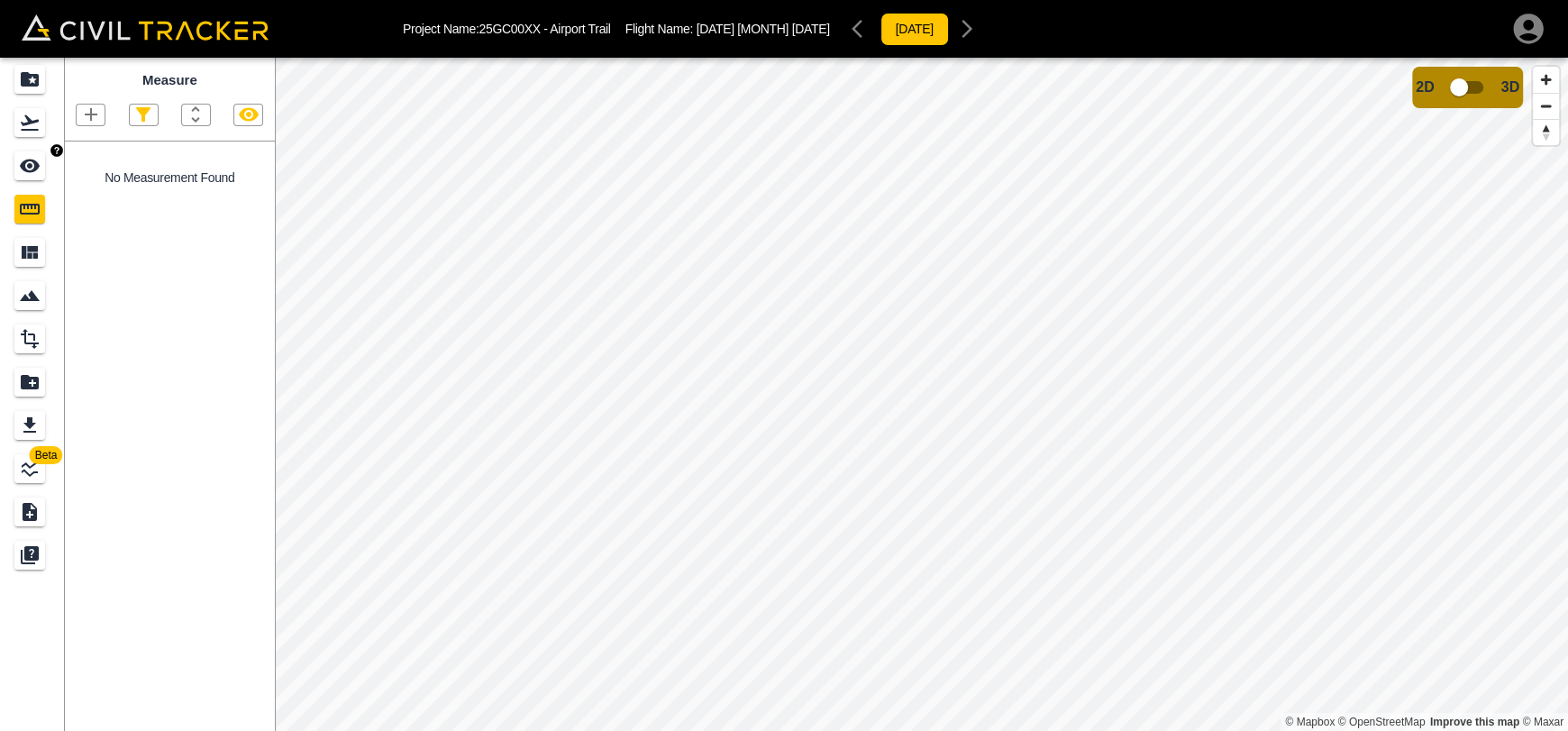 click at bounding box center [30, 166] 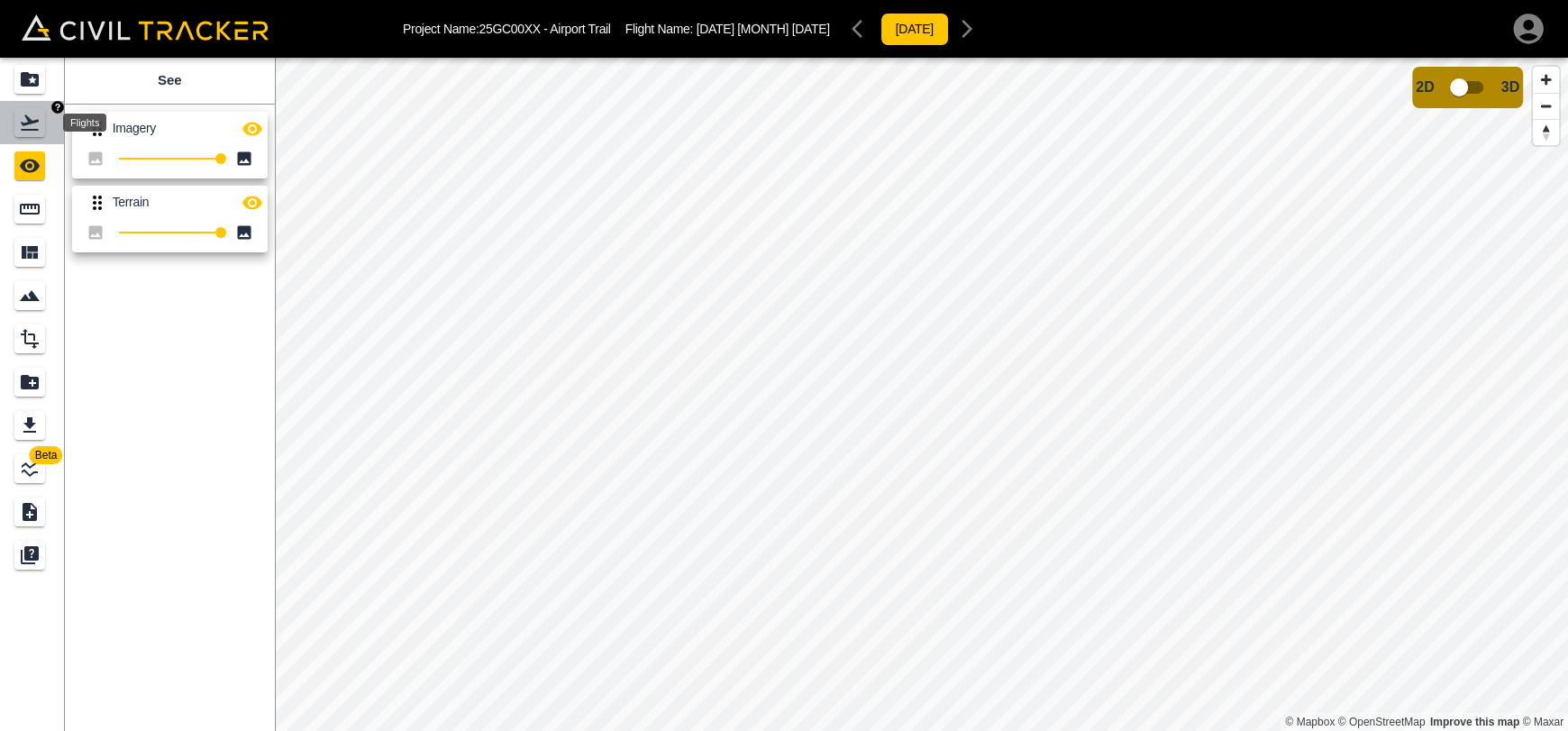 click at bounding box center [30, 123] 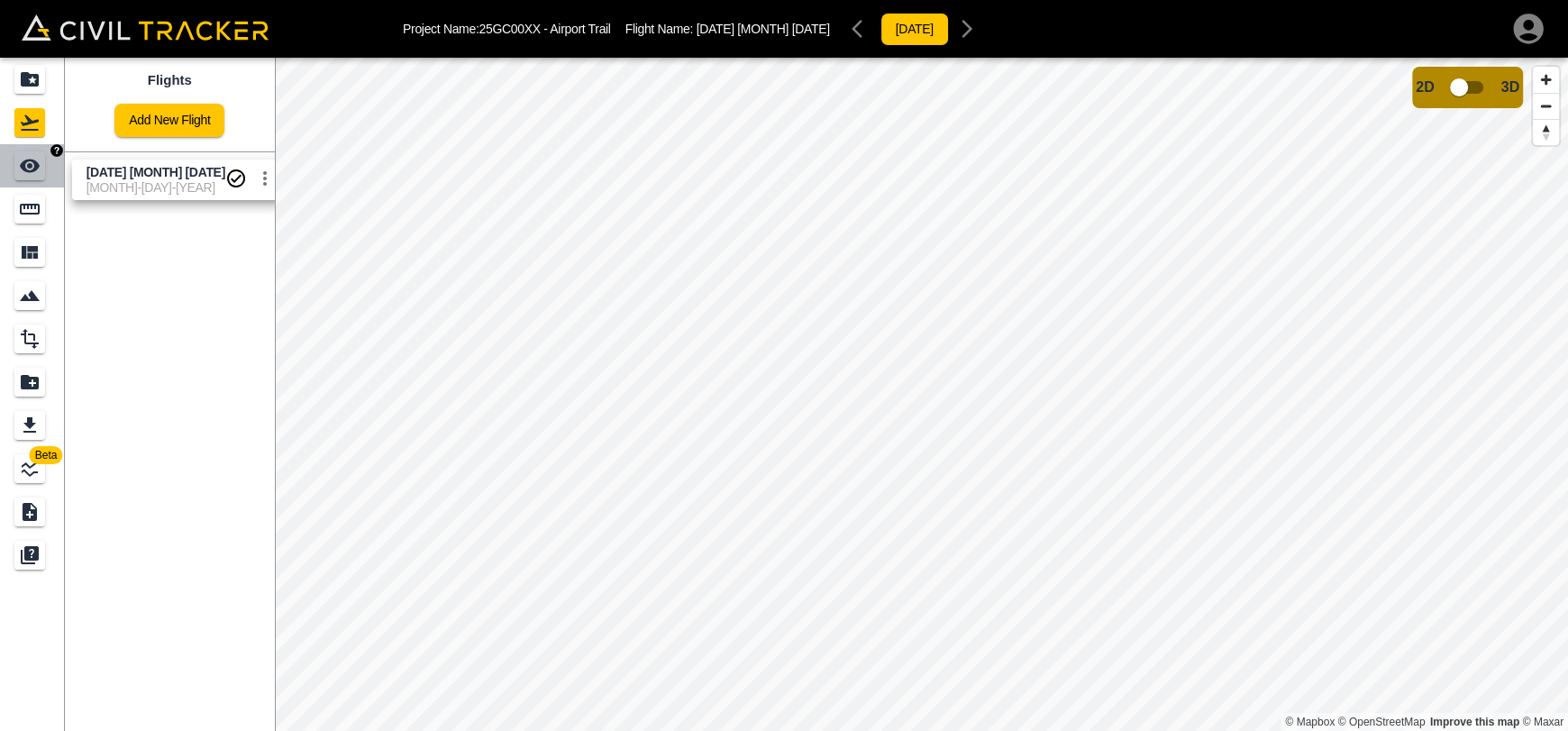 click at bounding box center [30, 166] 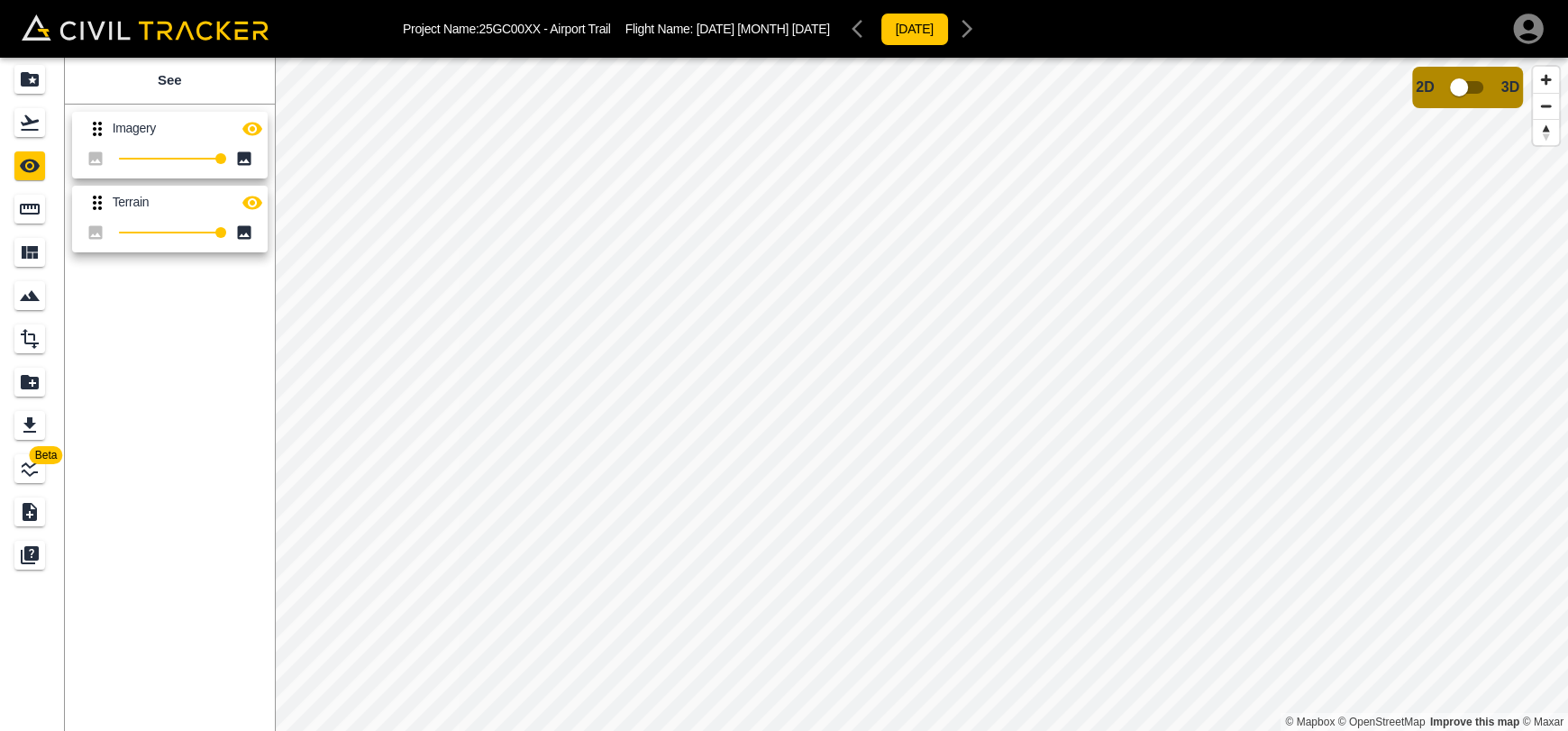 click at bounding box center (252, 129) 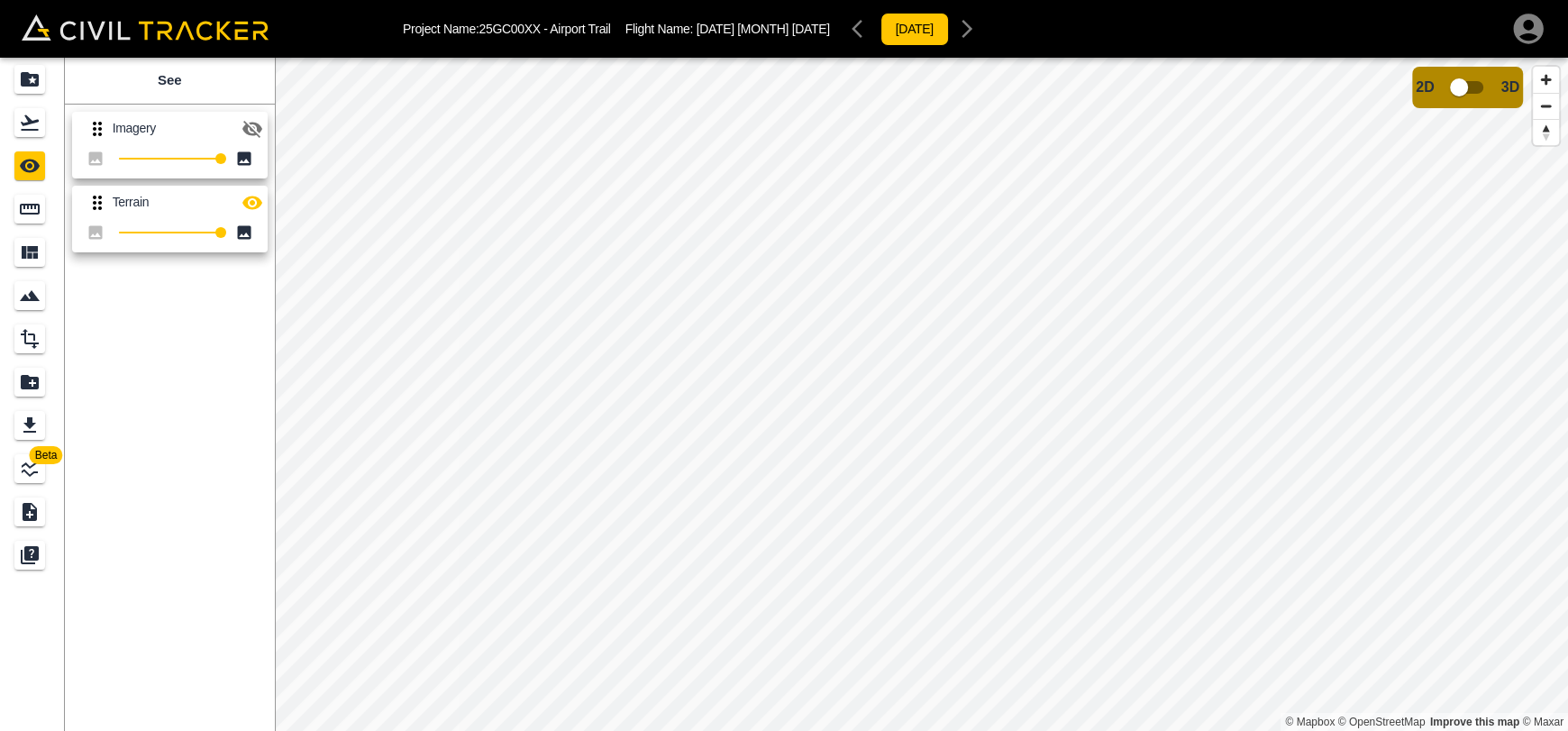 drag, startPoint x: 251, startPoint y: 126, endPoint x: 251, endPoint y: 183, distance: 57 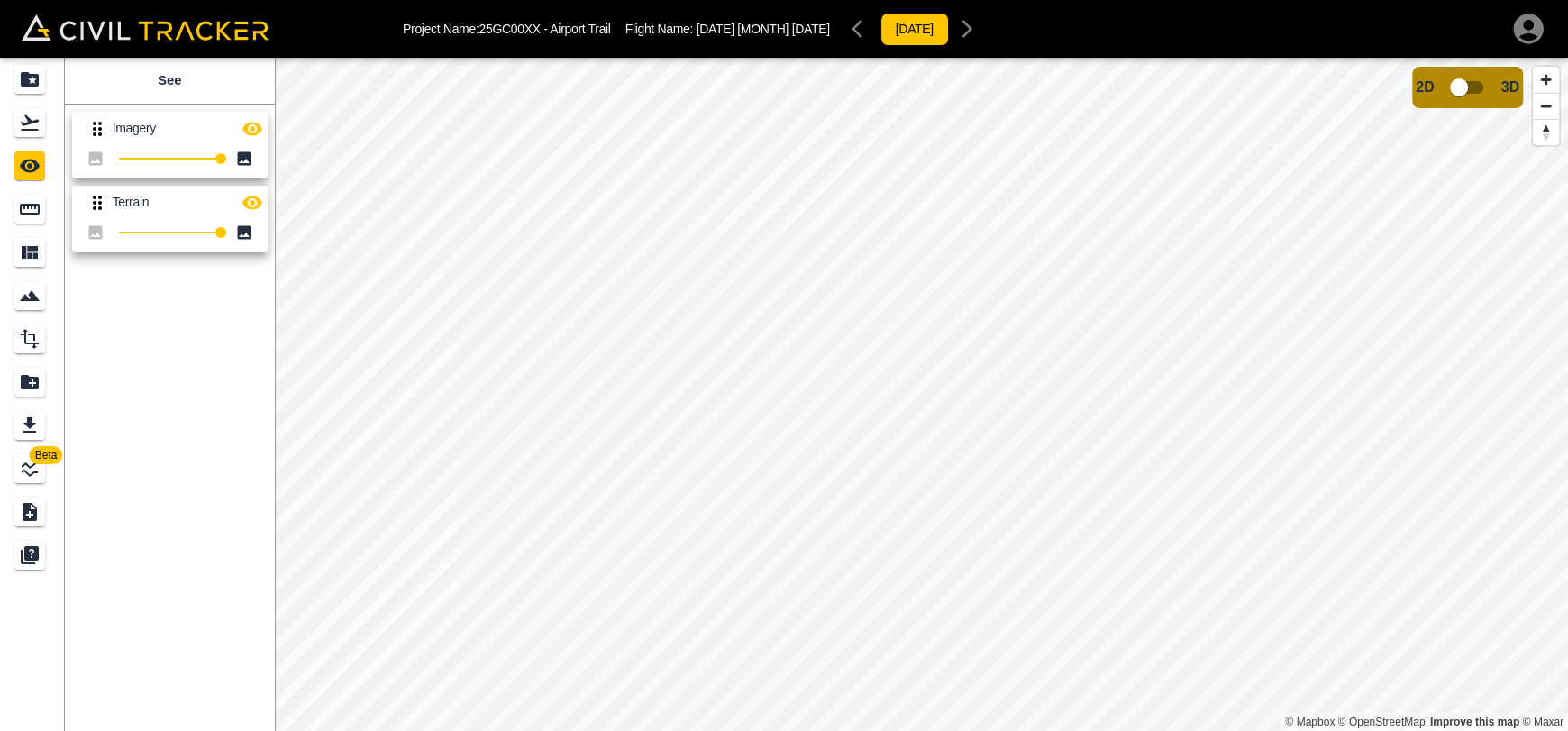 click at bounding box center [252, 129] 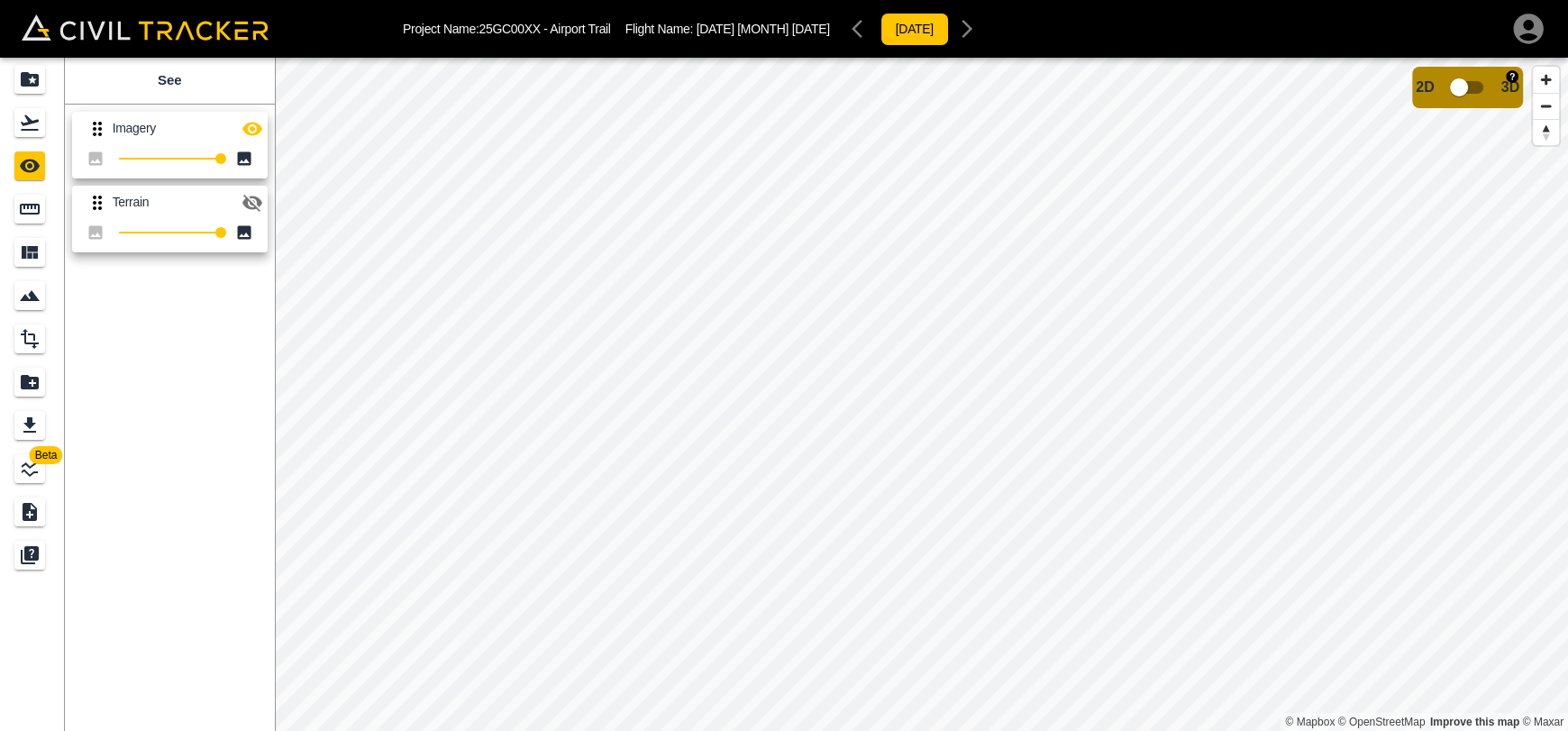 click at bounding box center (1459, 87) 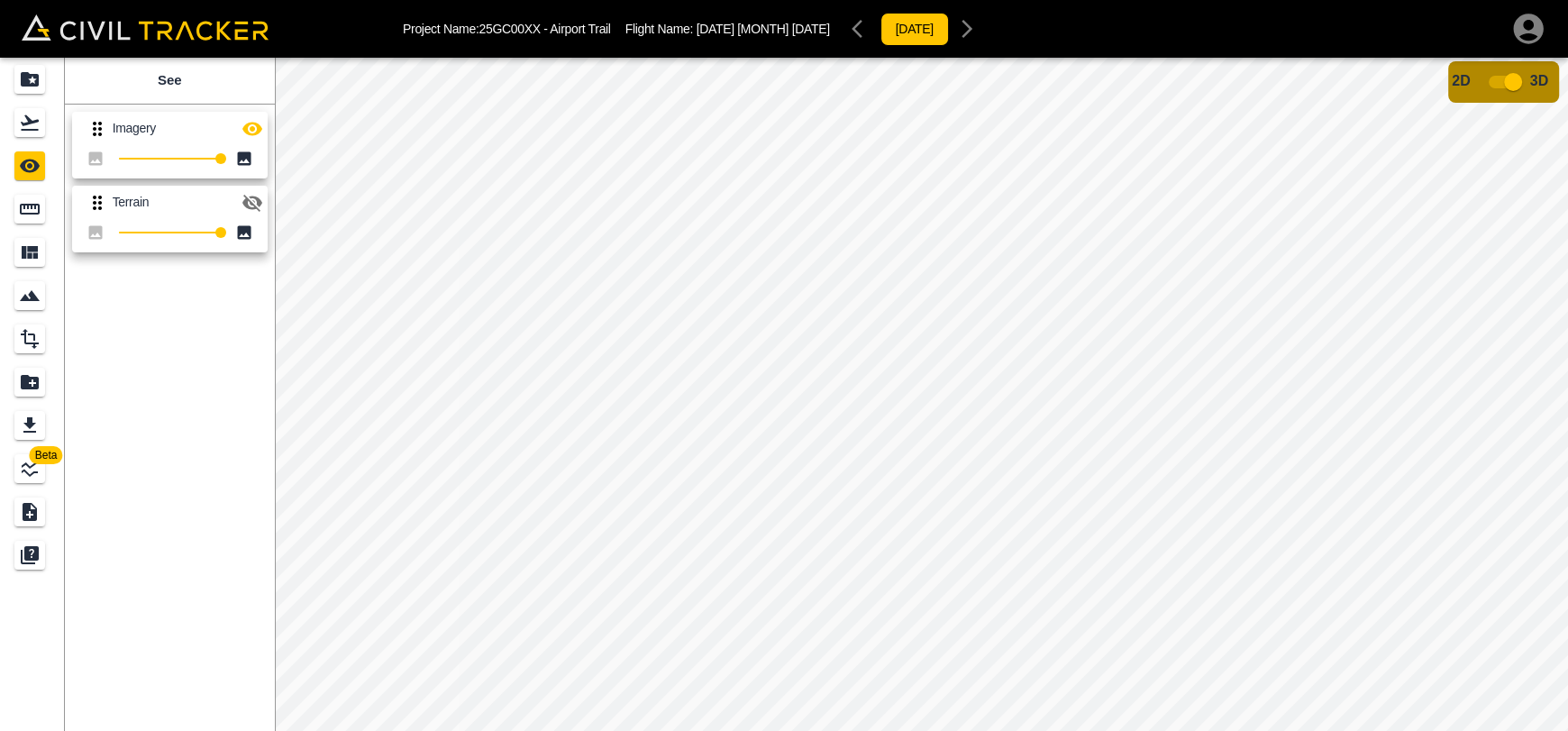 drag, startPoint x: 1510, startPoint y: 81, endPoint x: 0, endPoint y: 17, distance: 1511.3557 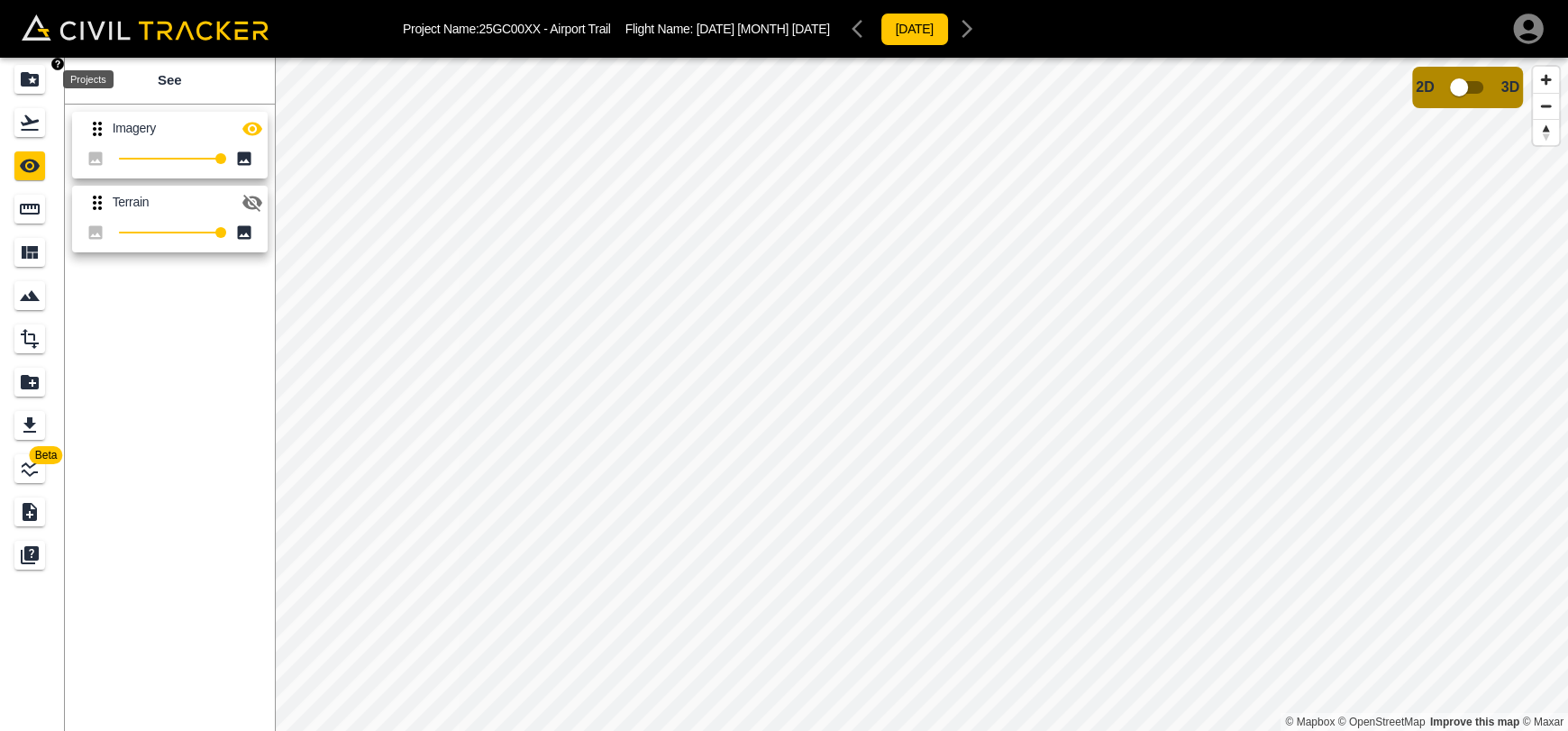 click at bounding box center (30, 79) 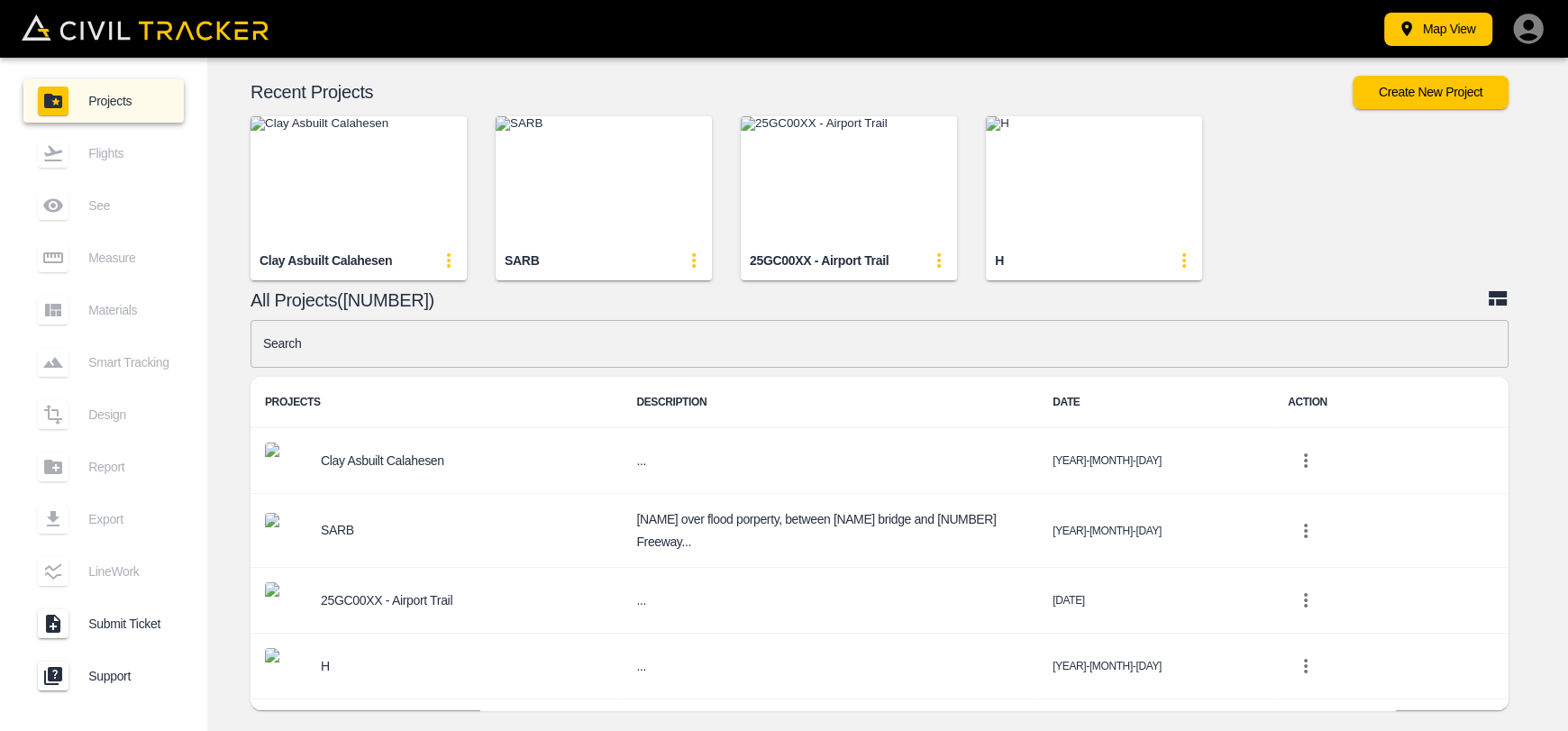 click at bounding box center [880, 343] 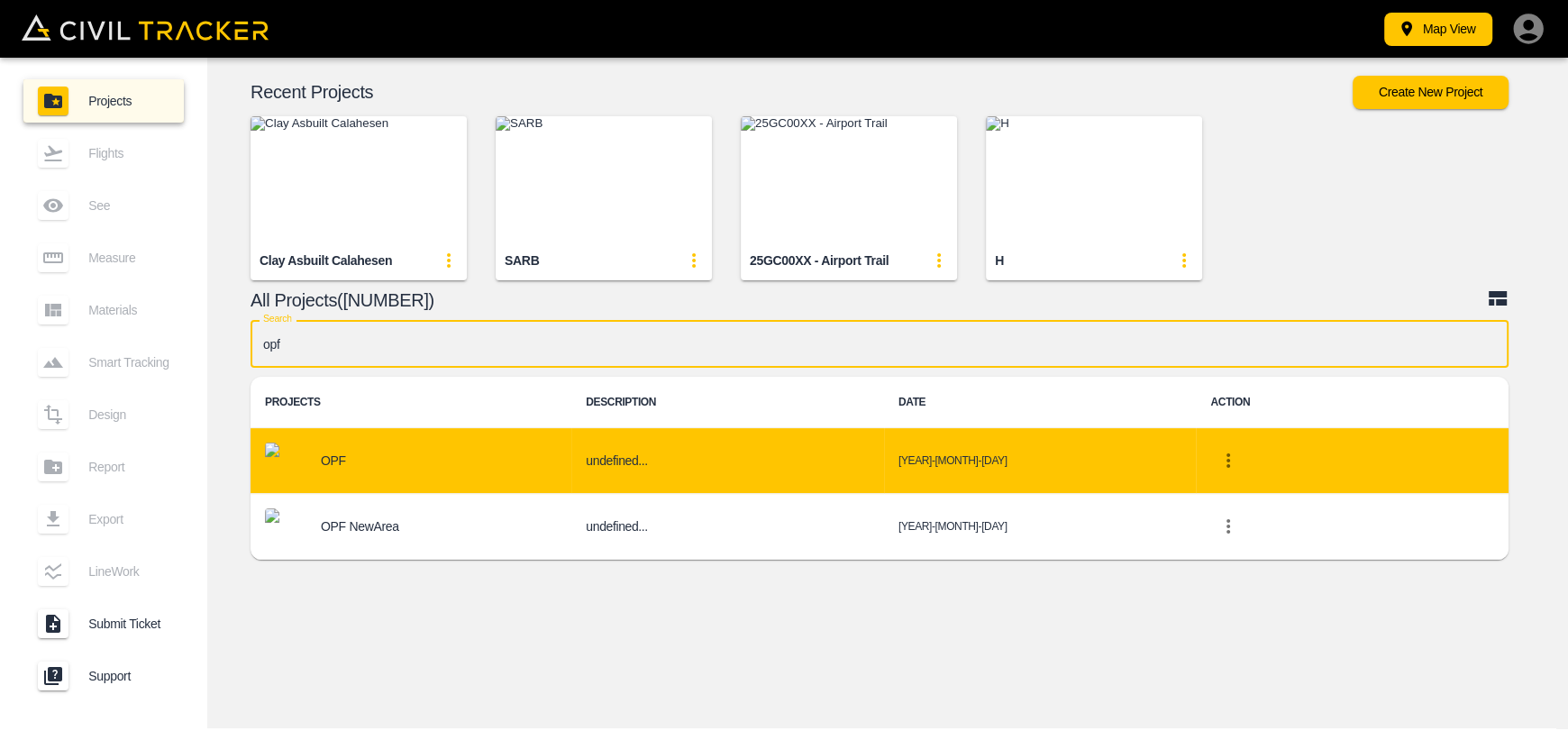 type on "opf" 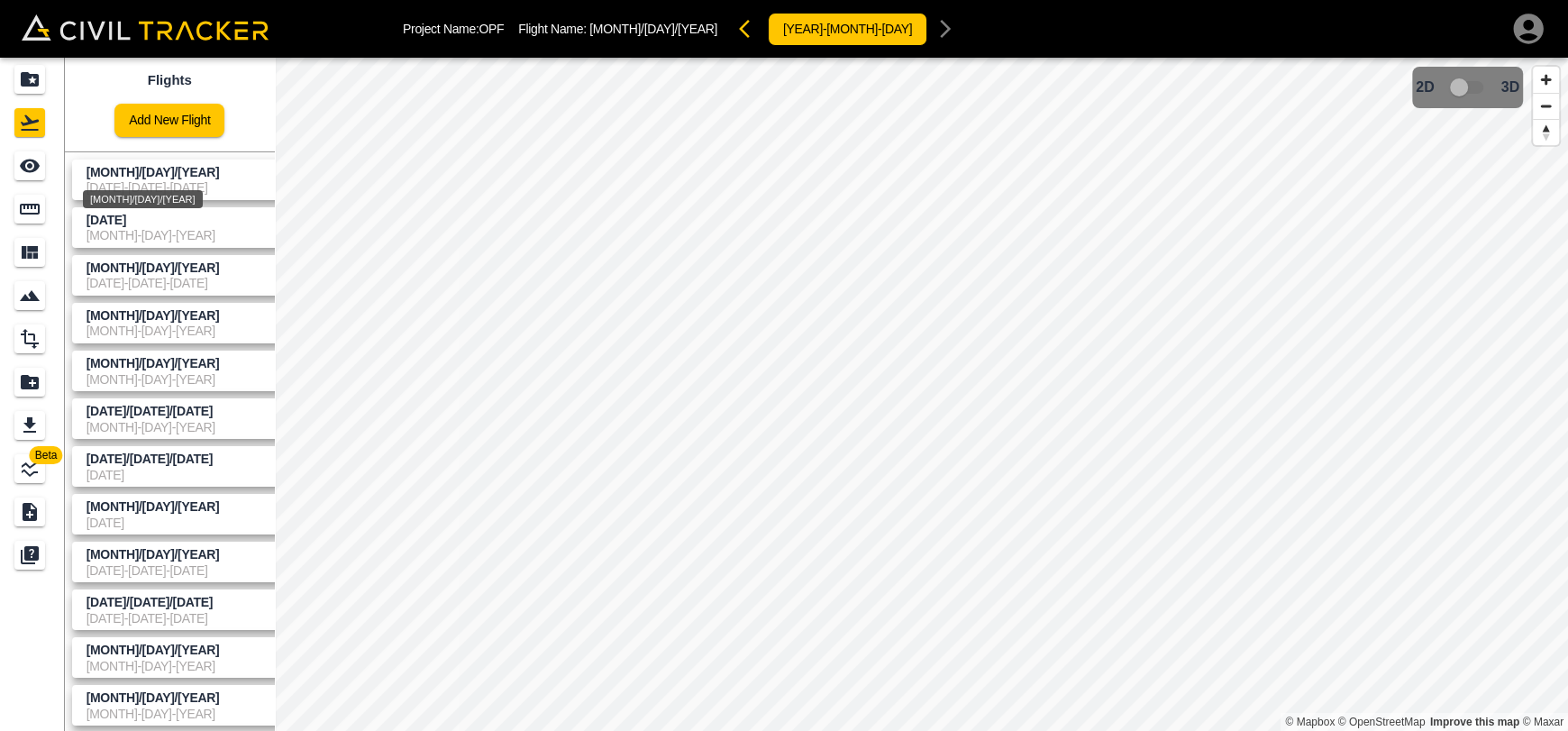 click on "[MONTH]/[DAY]/[YEAR]" at bounding box center (142, 194) 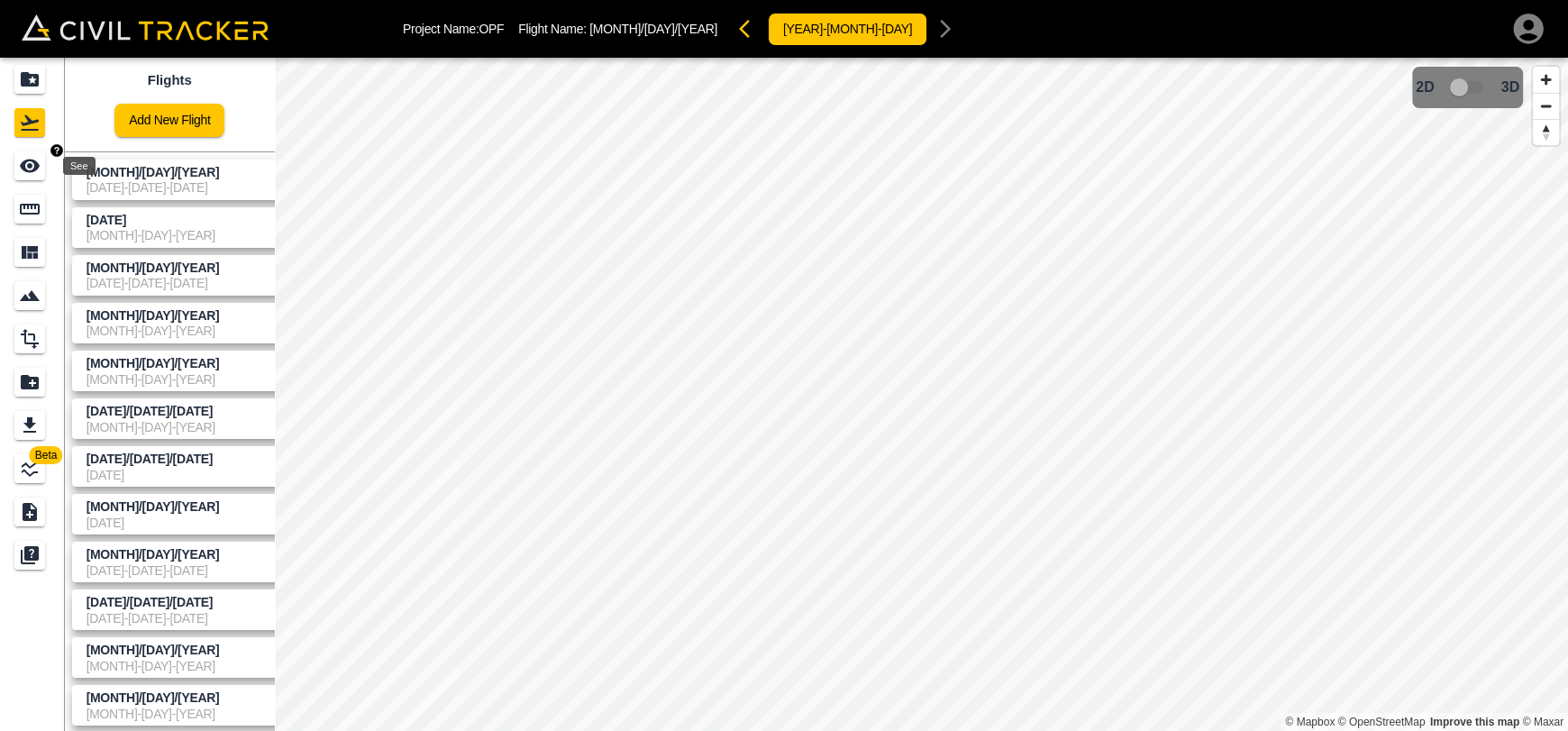 click at bounding box center [30, 166] 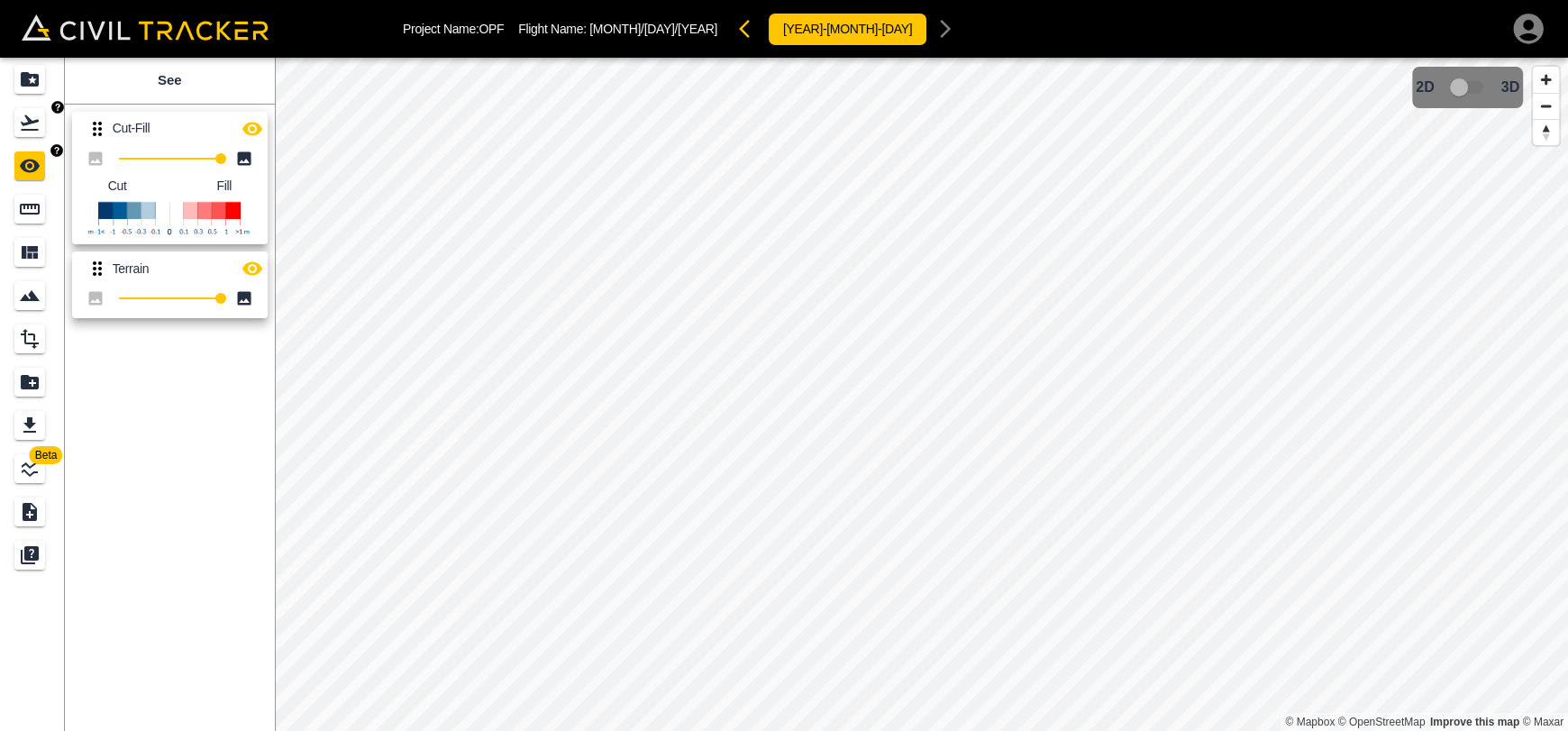 click at bounding box center [32, 123] 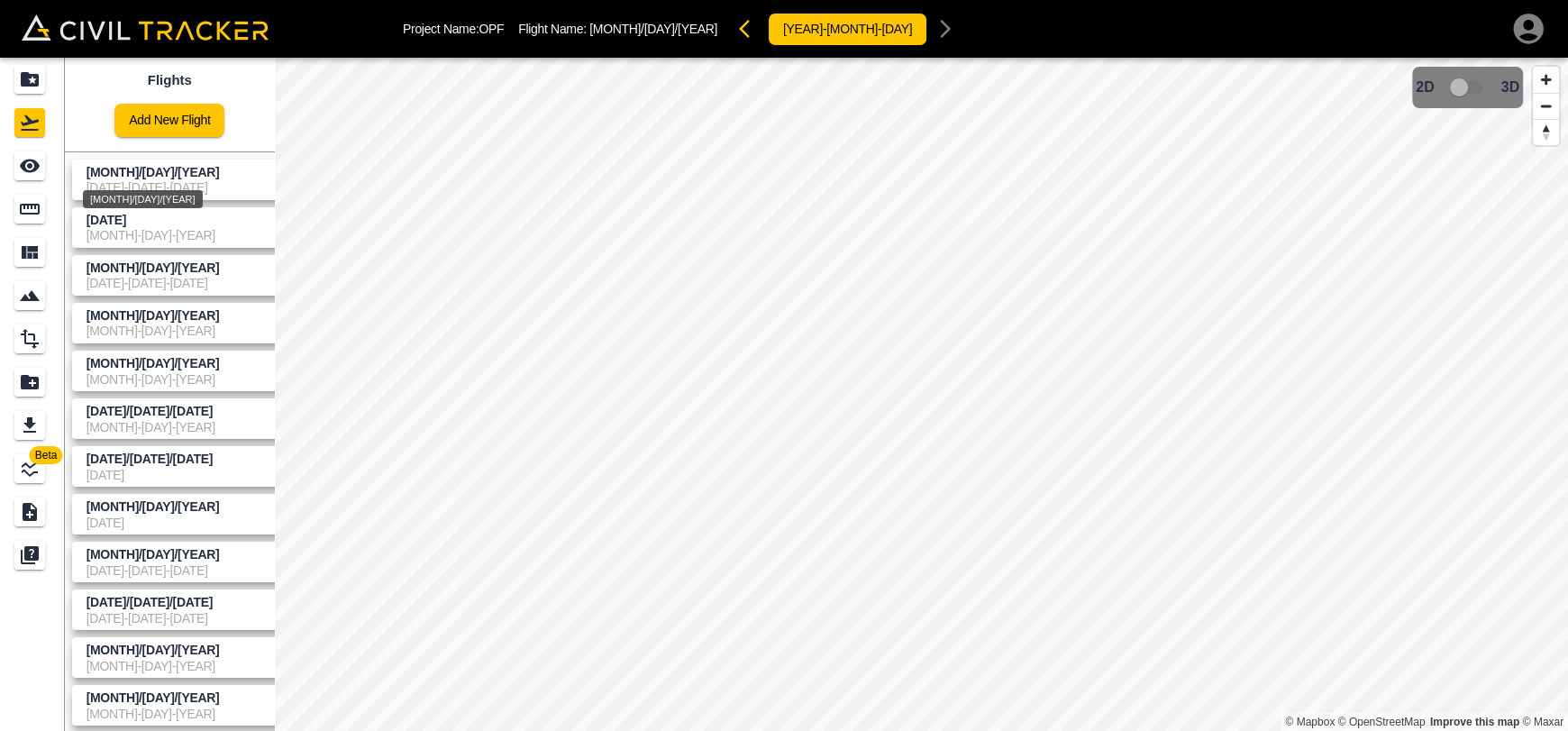 click on "[MONTH]/[DAY]/[YEAR]" at bounding box center (142, 194) 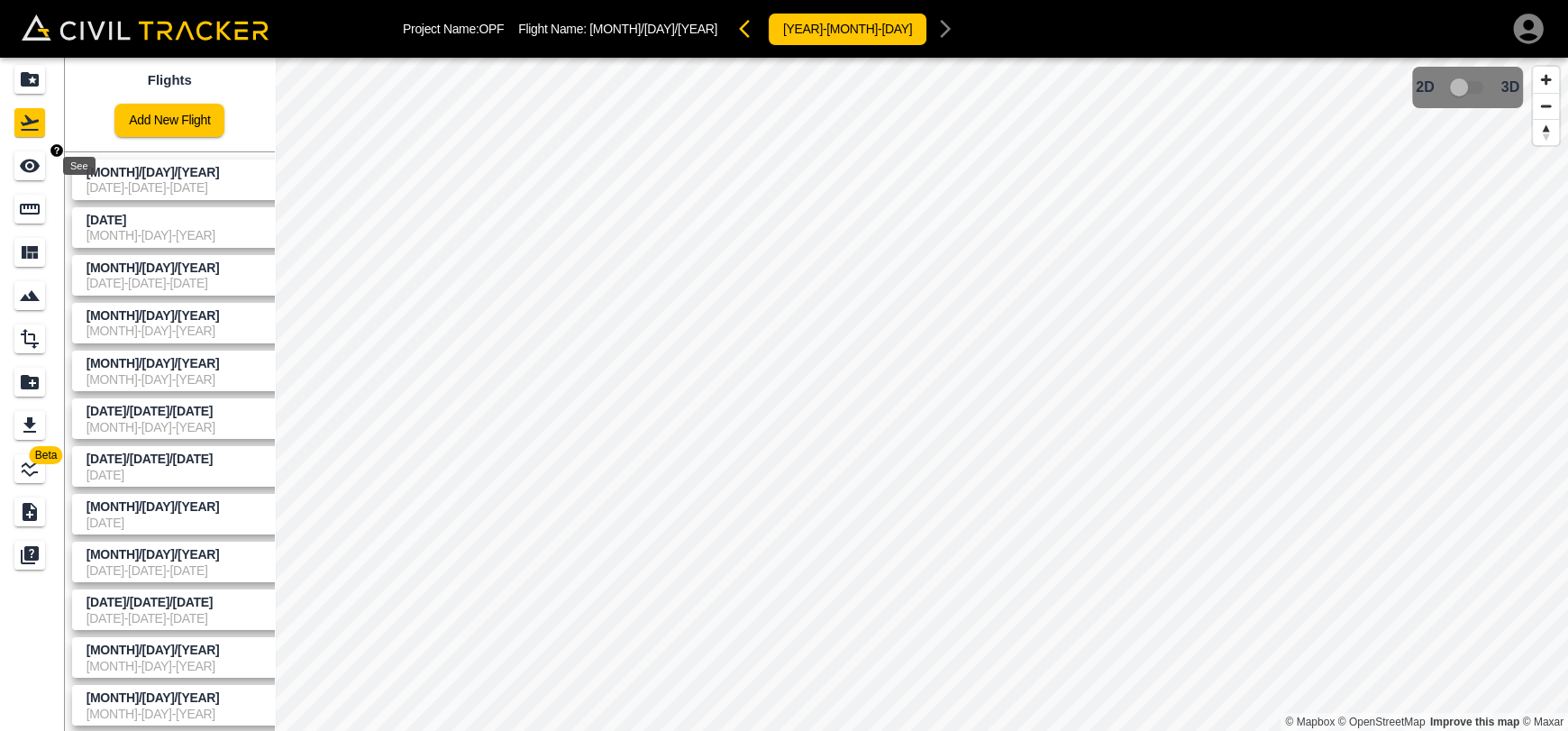 click at bounding box center [30, 166] 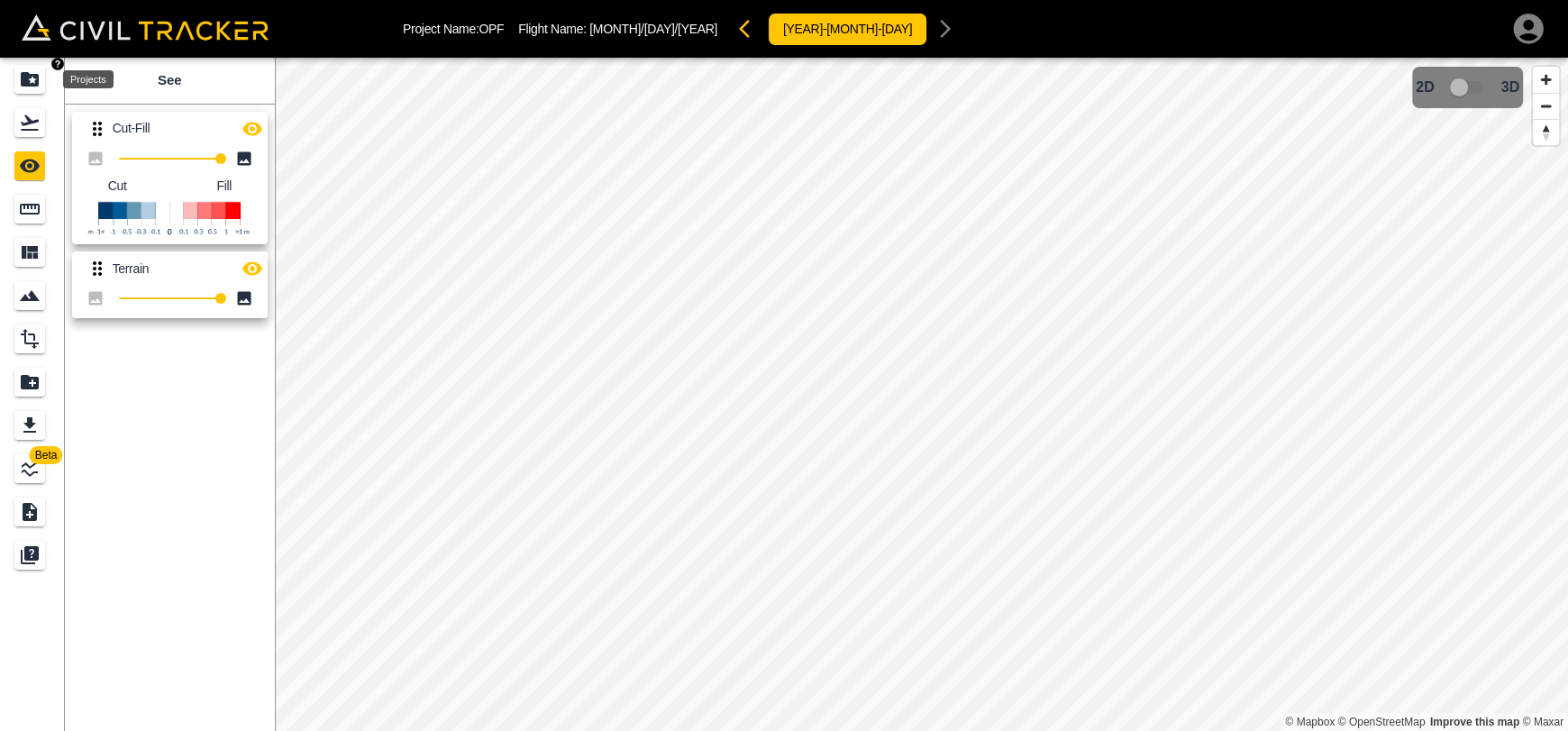 click at bounding box center (30, 79) 